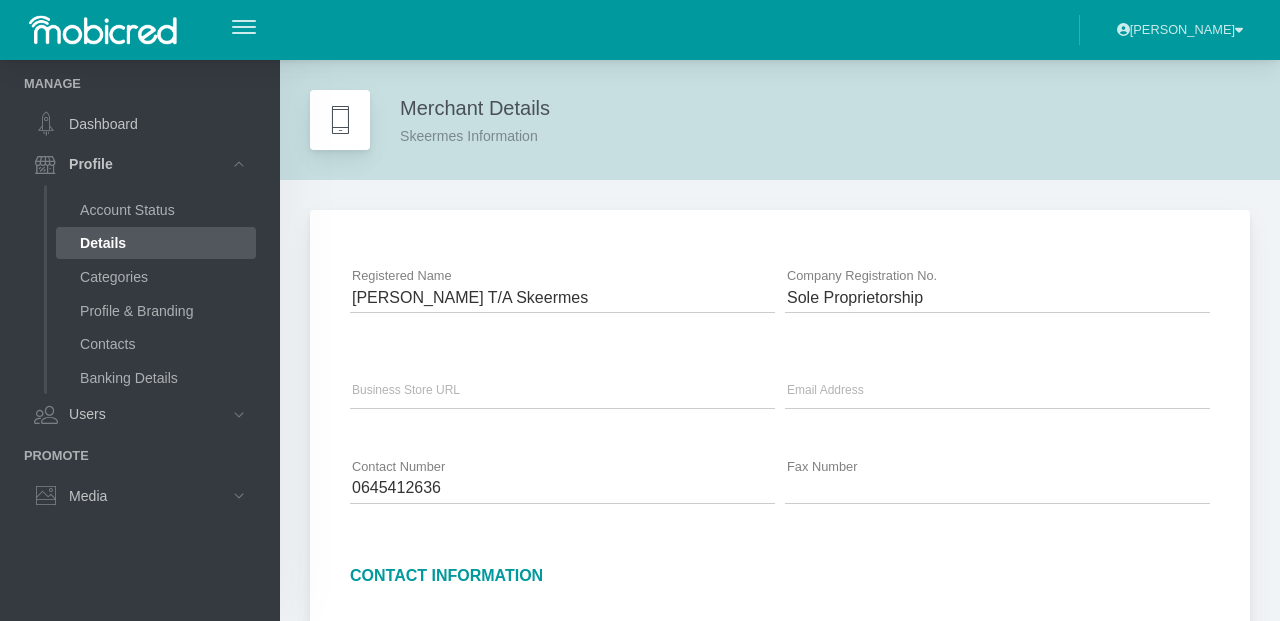 scroll, scrollTop: 0, scrollLeft: 0, axis: both 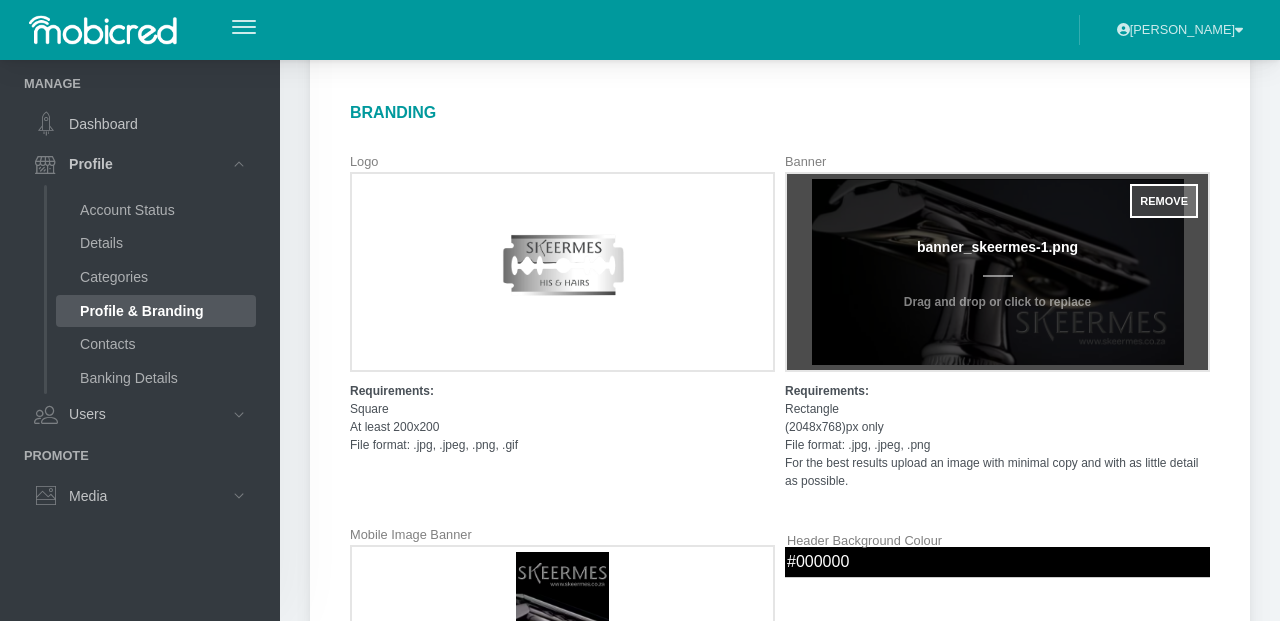 click on "Remove" at bounding box center [1164, 201] 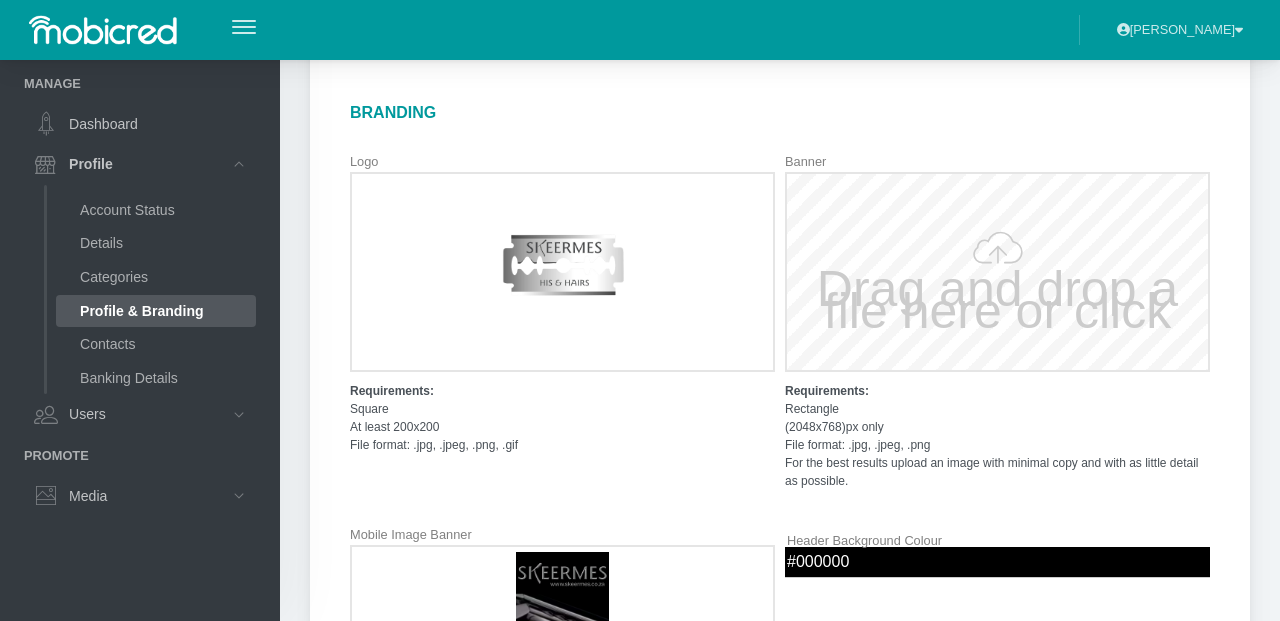 type on "C:\fakepath\Banner 4.png" 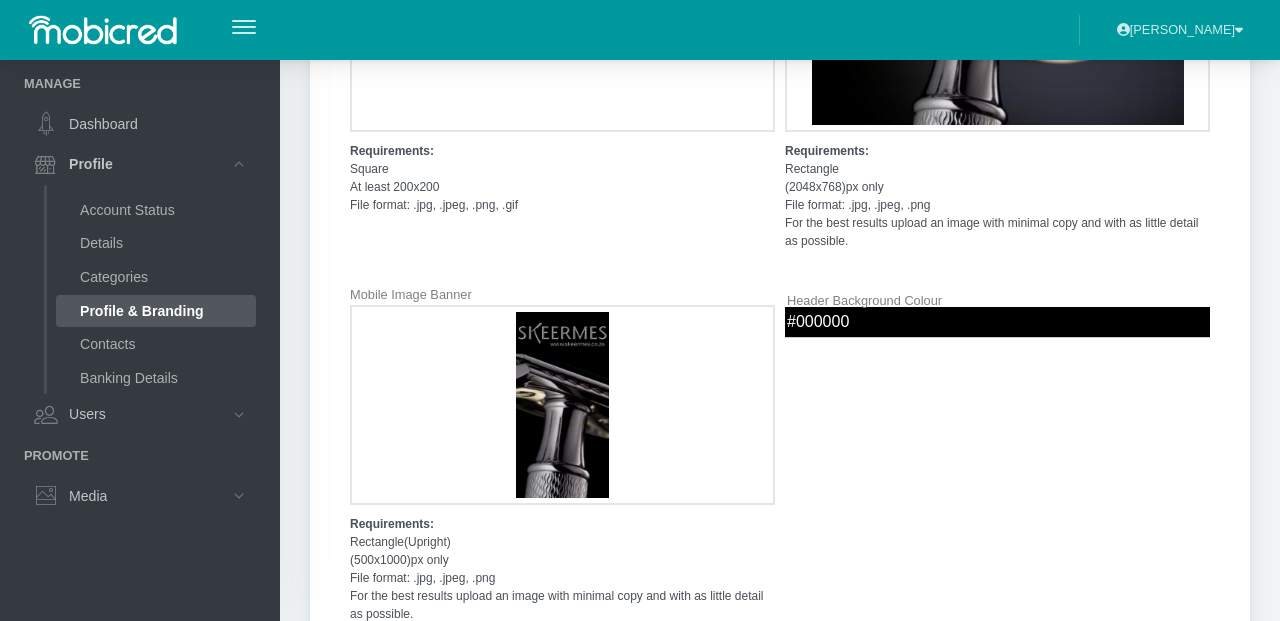 scroll, scrollTop: 1128, scrollLeft: 0, axis: vertical 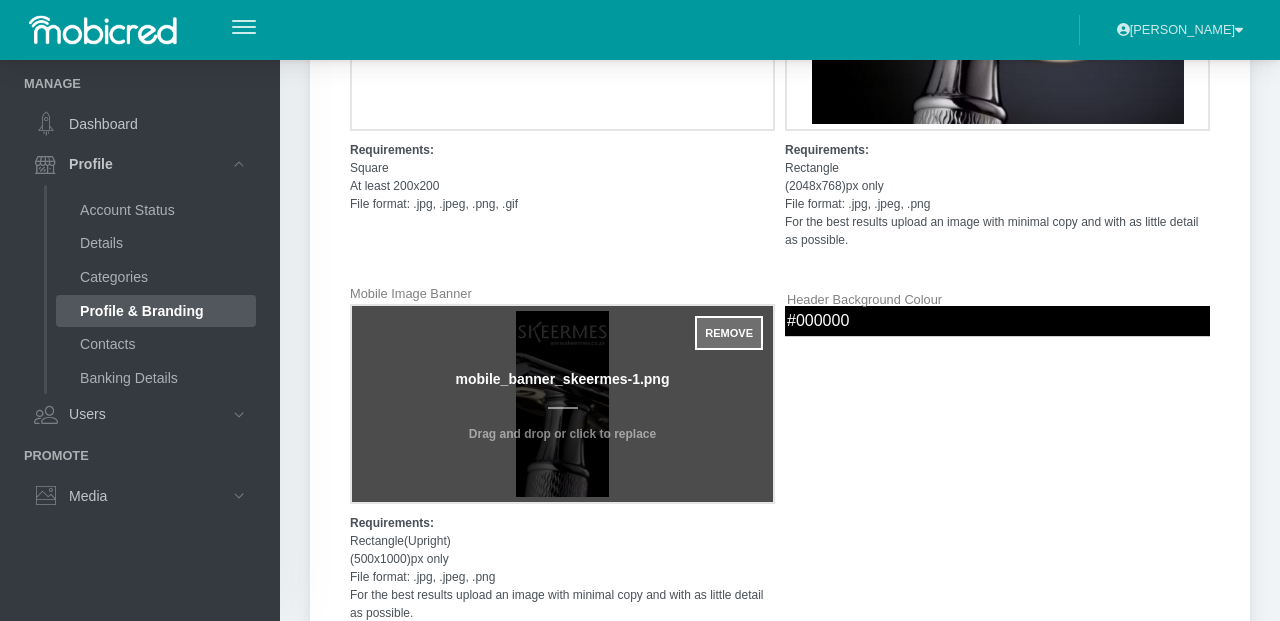 click on "Remove" at bounding box center [729, 333] 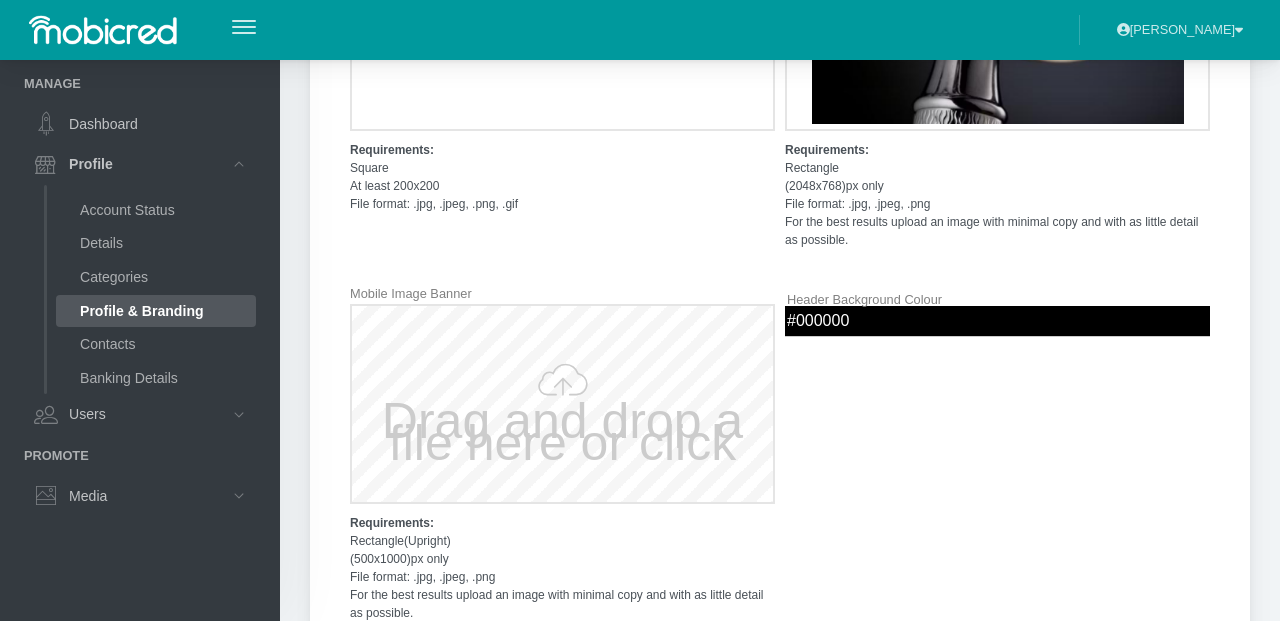 type on "C:\fakepath\Mobile Banner 2.png" 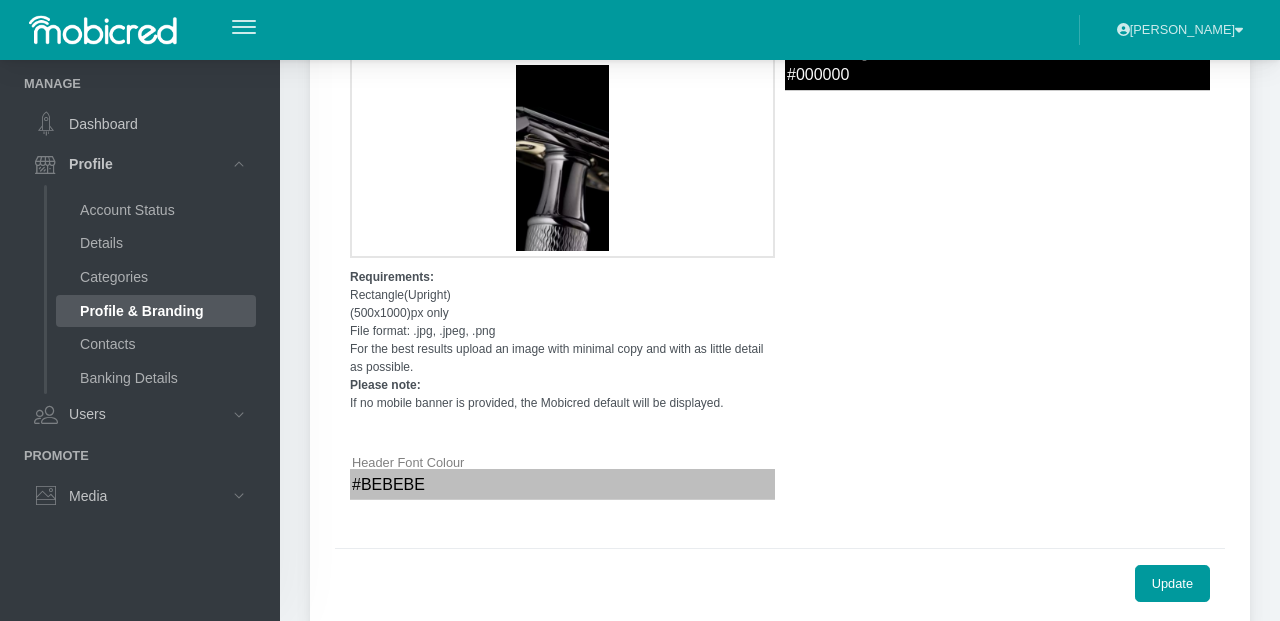 scroll, scrollTop: 1425, scrollLeft: 0, axis: vertical 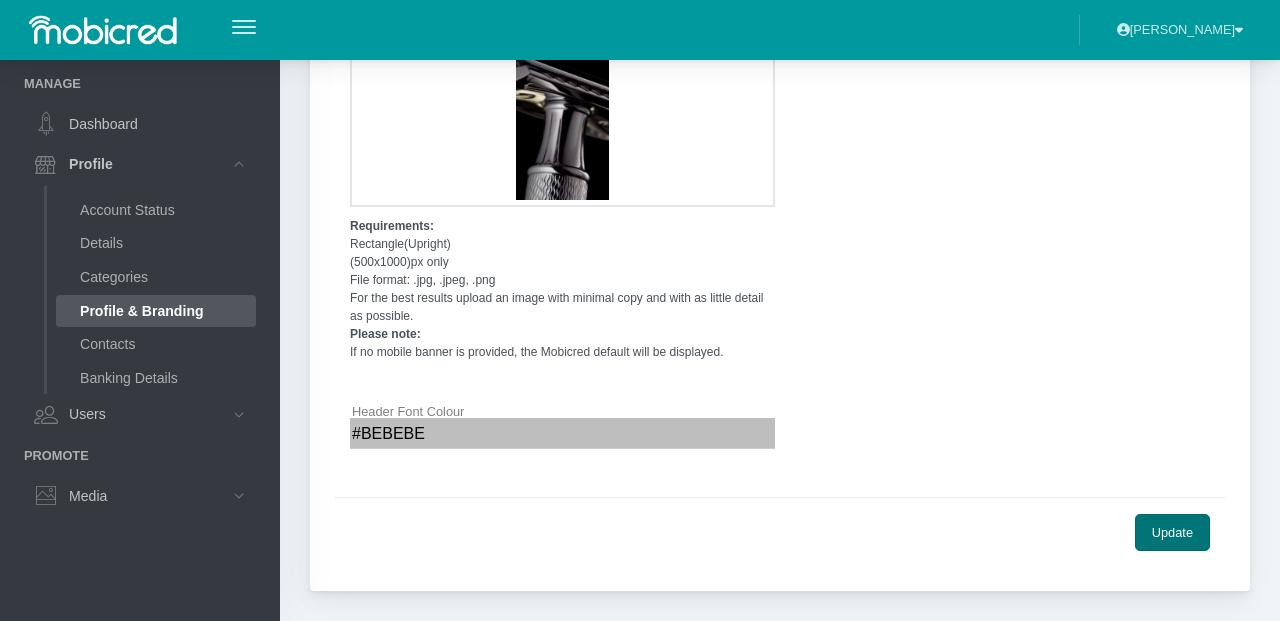 click on "Update" at bounding box center (1172, 532) 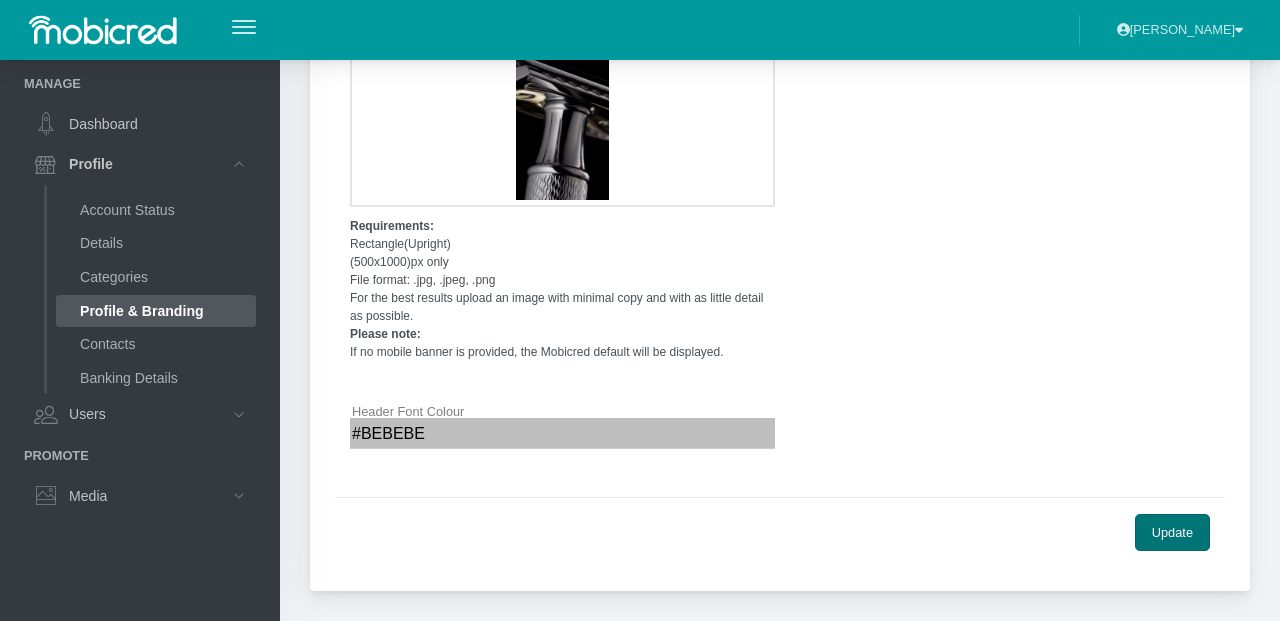 scroll, scrollTop: 0, scrollLeft: 0, axis: both 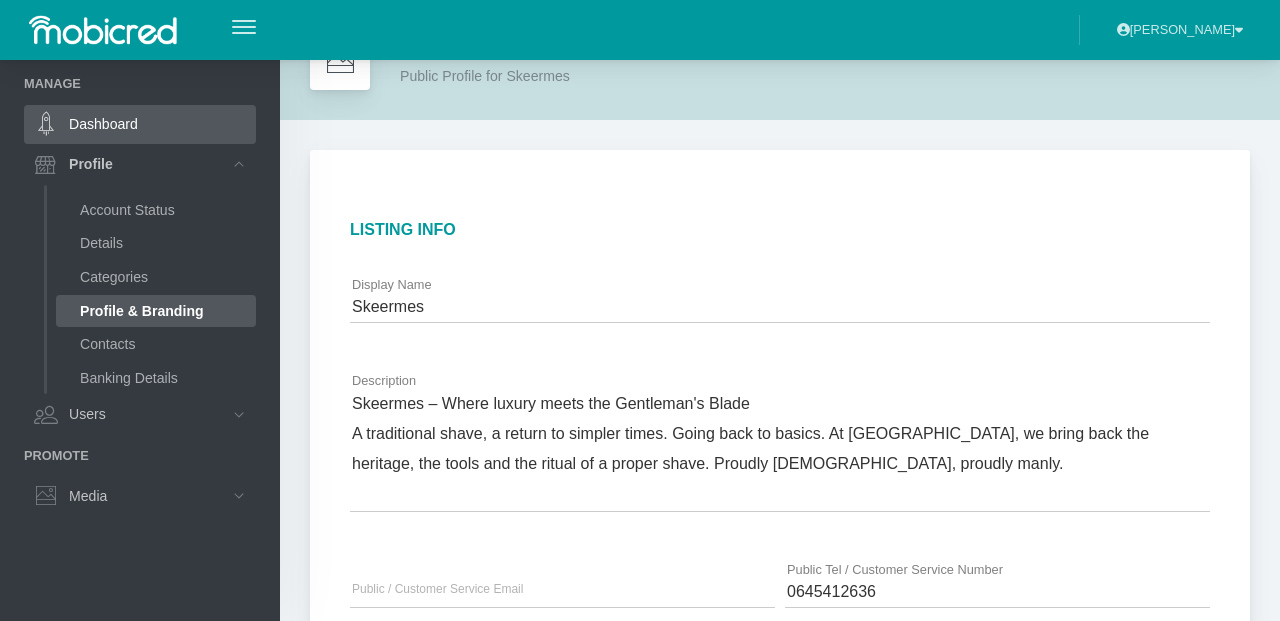 click on "Dashboard" at bounding box center (140, 124) 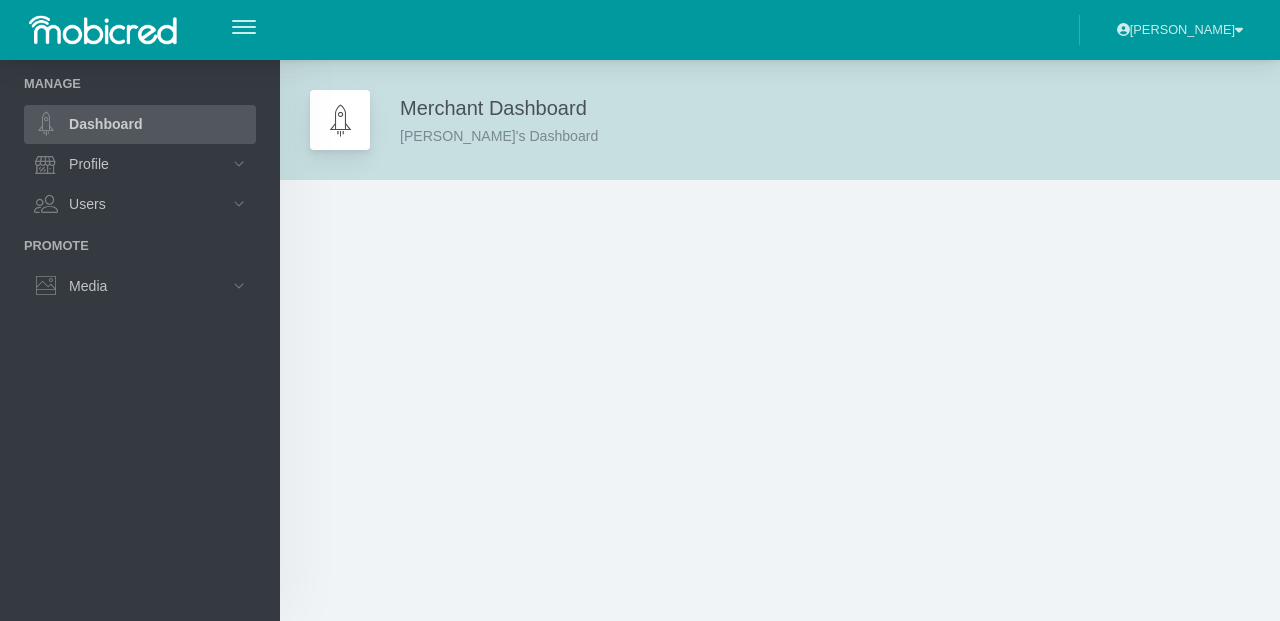 scroll, scrollTop: 0, scrollLeft: 0, axis: both 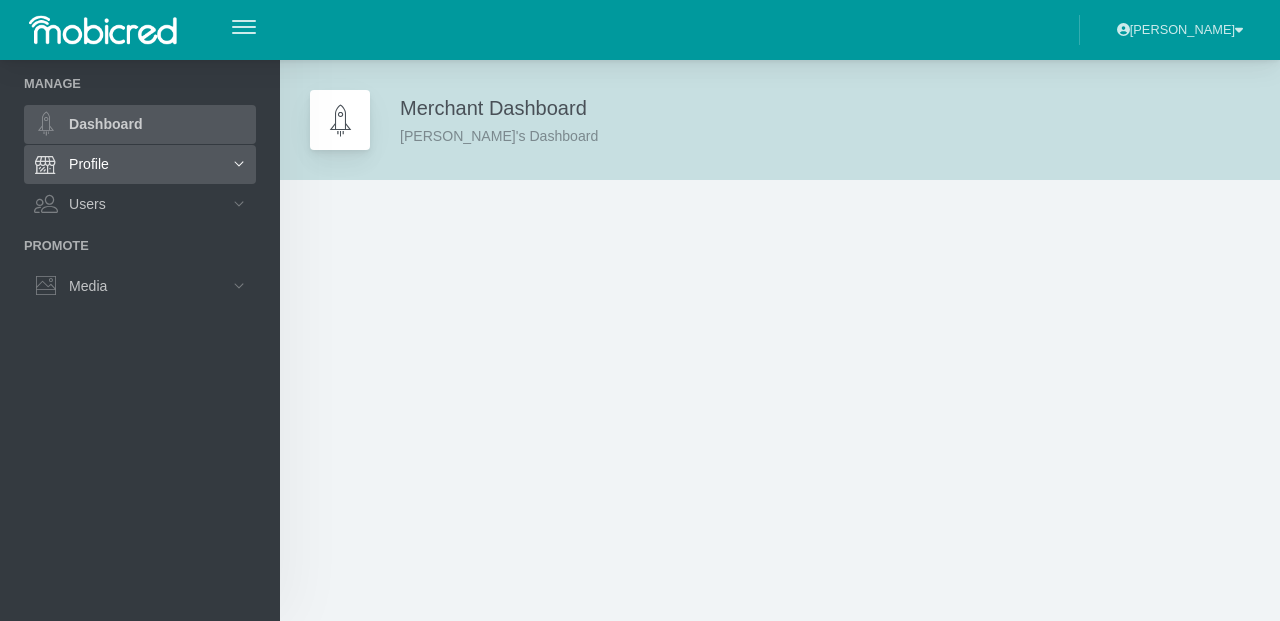 click on "Profile" at bounding box center [140, 164] 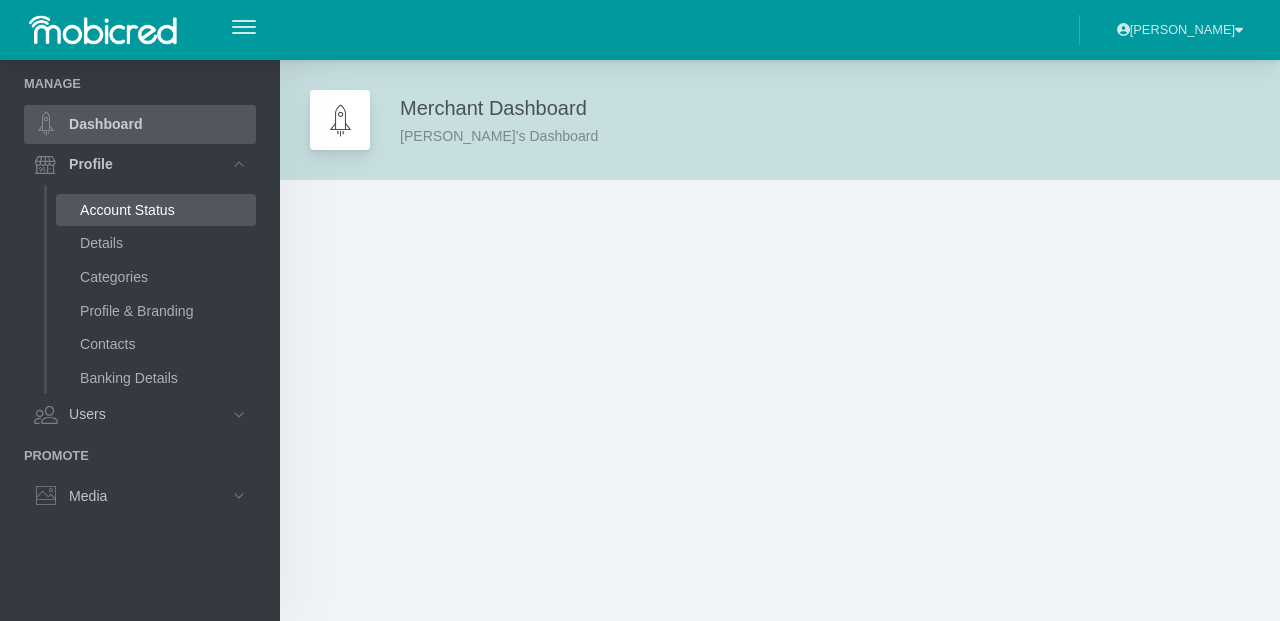 click on "Account Status" at bounding box center [156, 210] 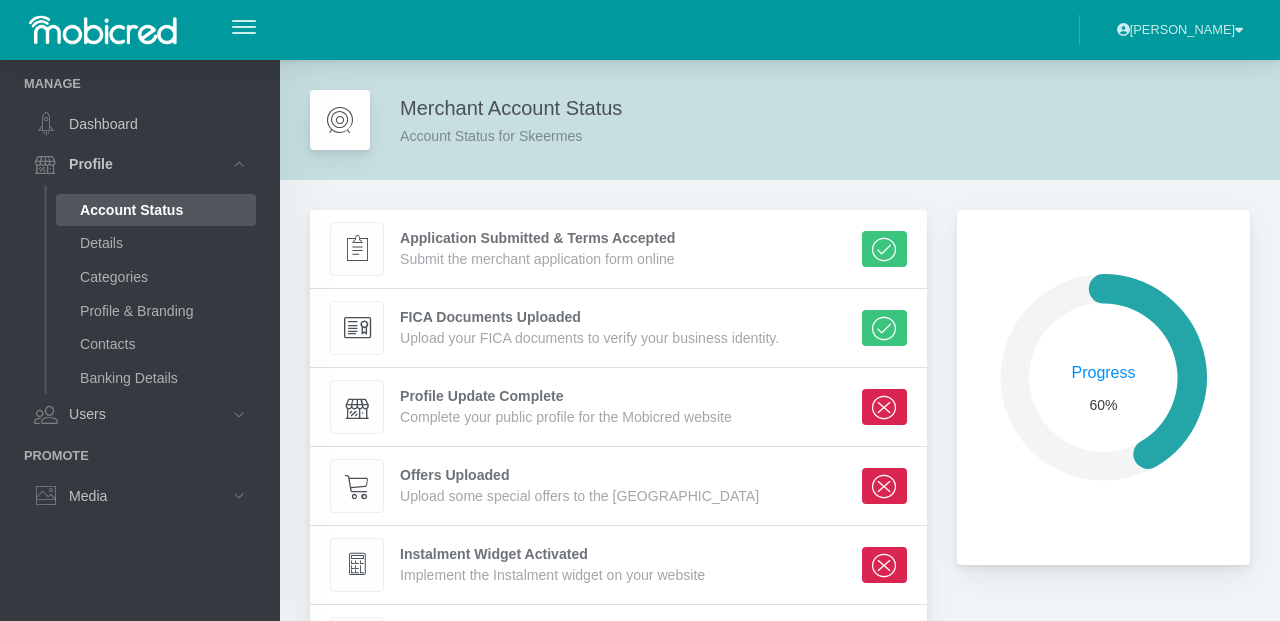 scroll, scrollTop: 0, scrollLeft: 0, axis: both 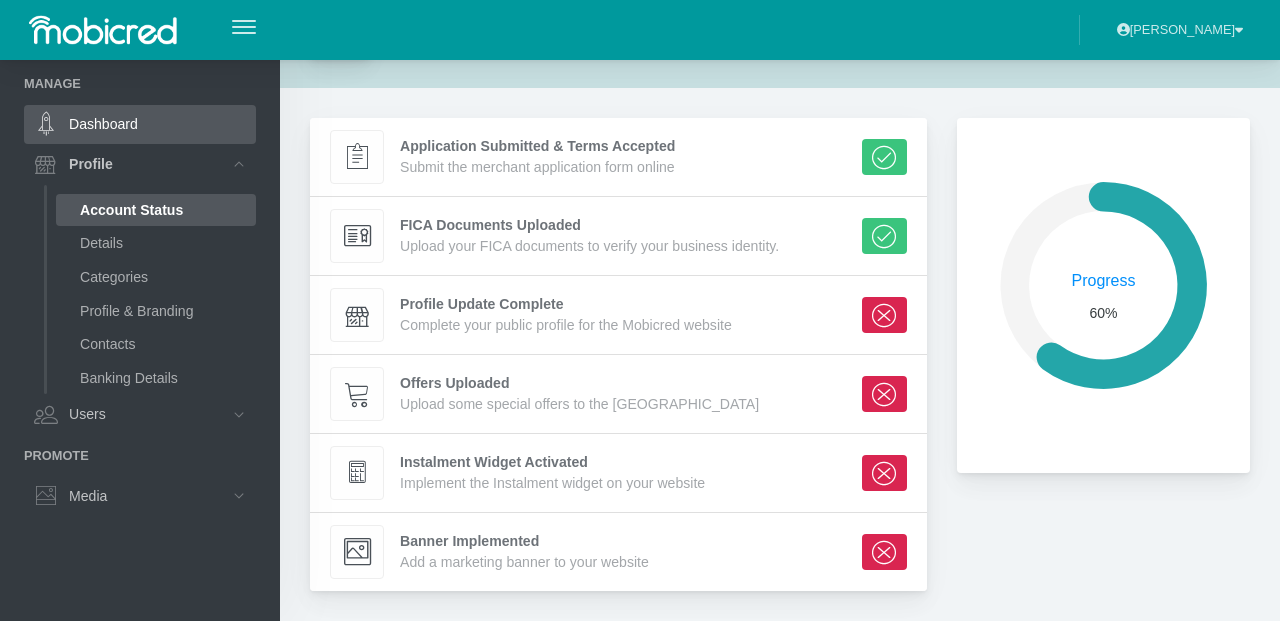 click on "Dashboard" at bounding box center (140, 124) 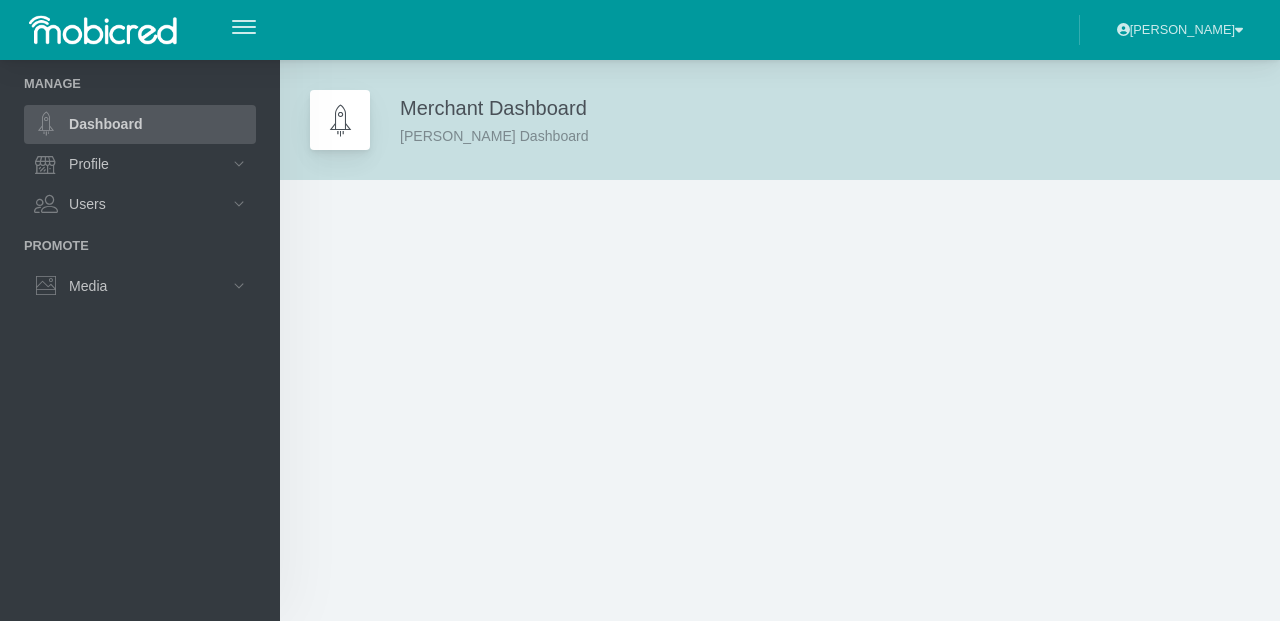 scroll, scrollTop: 0, scrollLeft: 0, axis: both 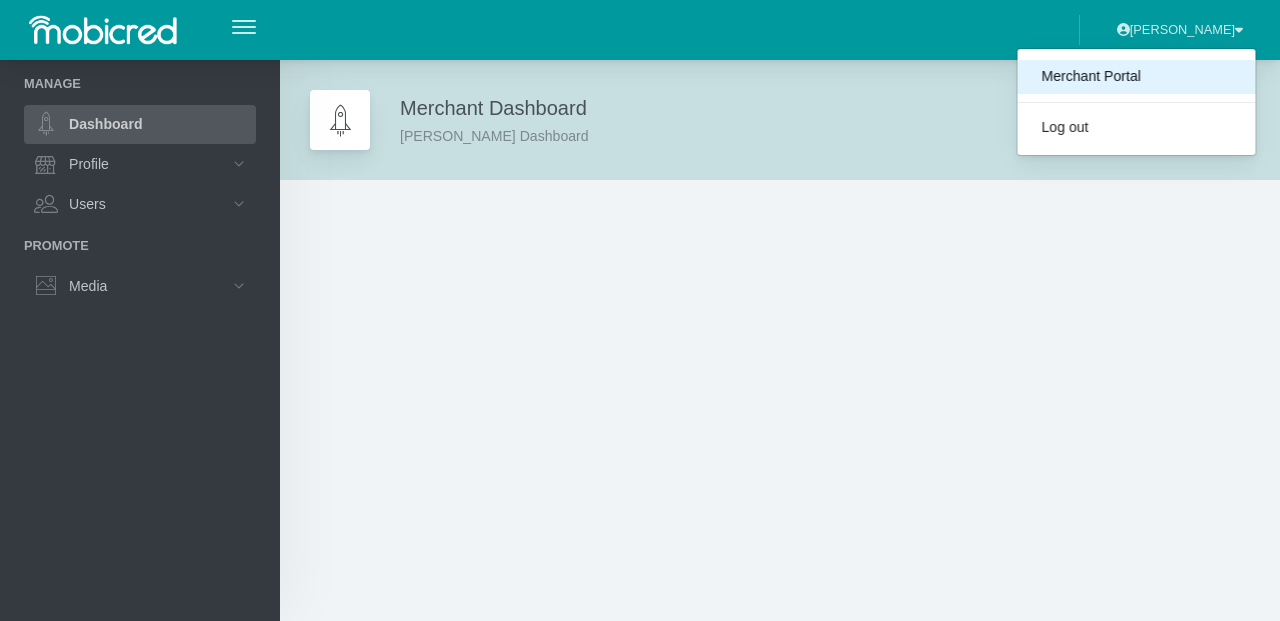 click on "Merchant Portal" at bounding box center [1137, 77] 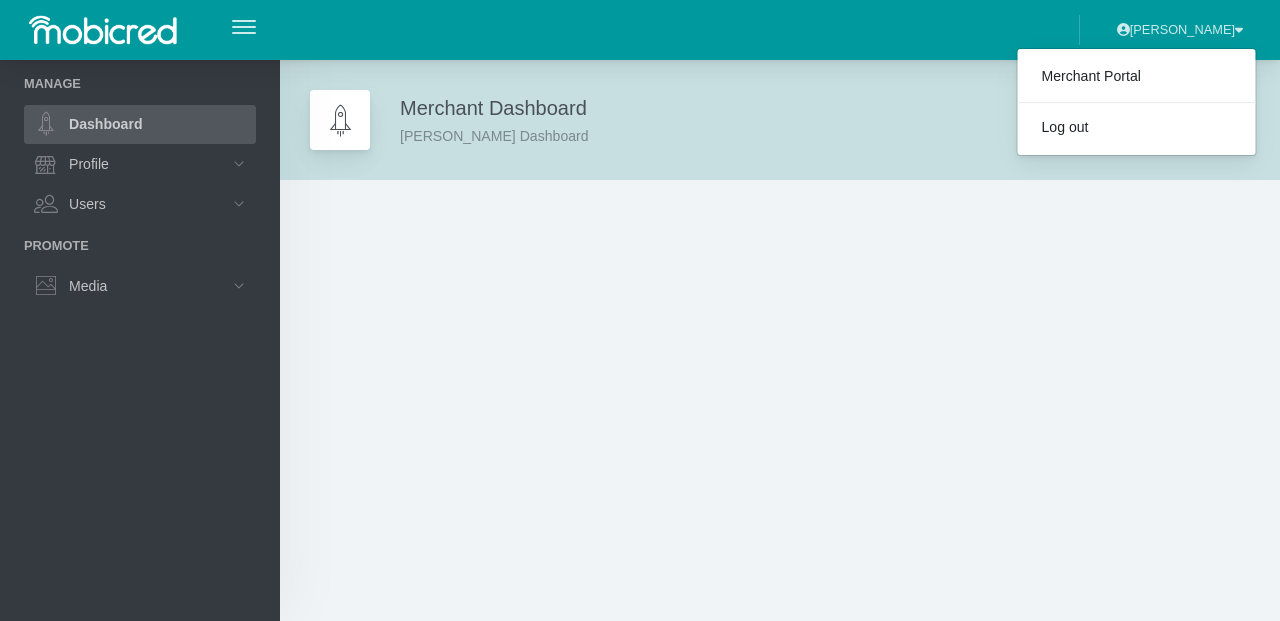 click on "[PERSON_NAME]" at bounding box center [1180, 29] 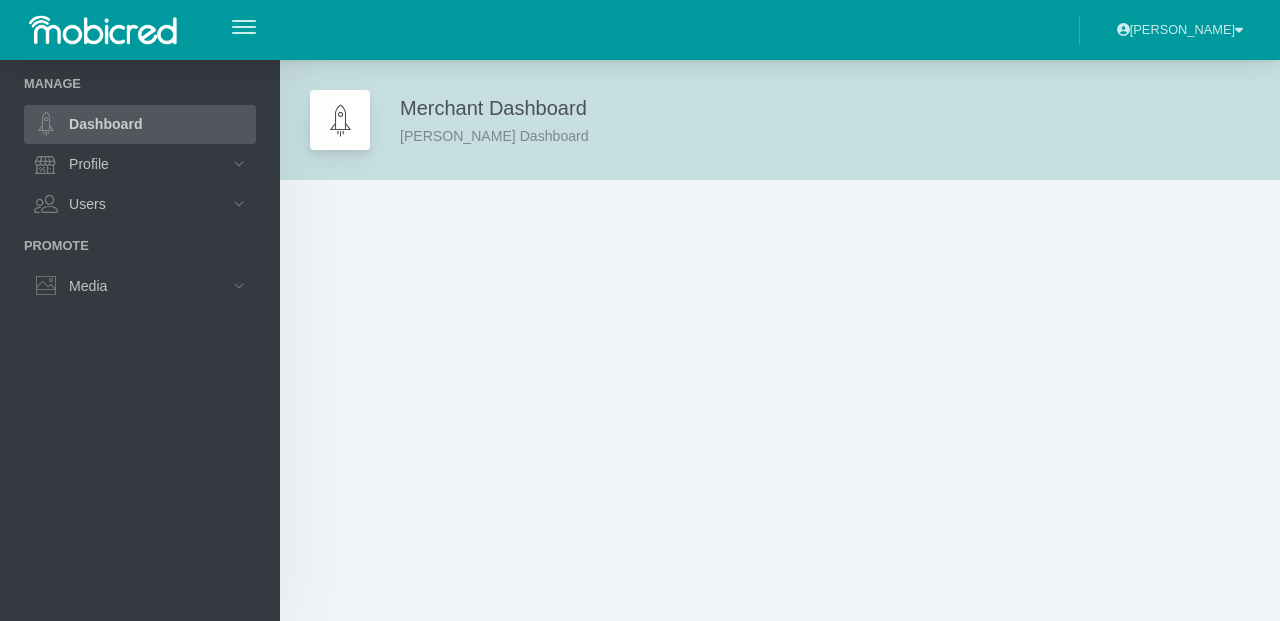 click on "[PERSON_NAME]" at bounding box center [1180, 29] 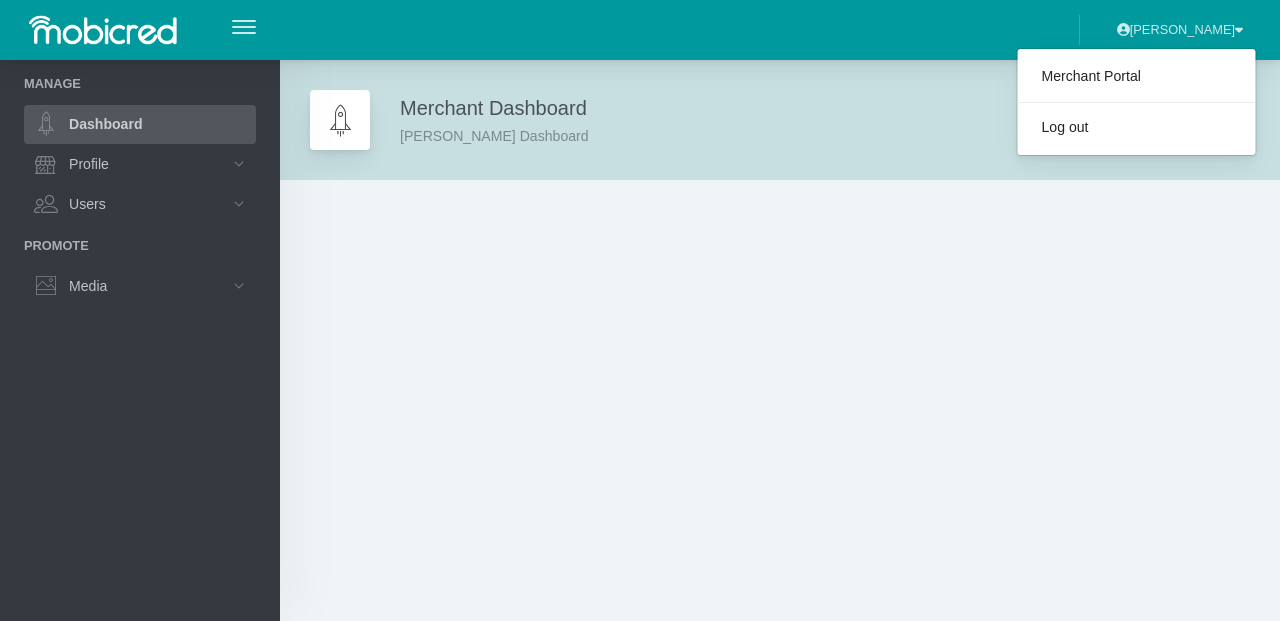 click on "[PERSON_NAME]" at bounding box center [1180, 29] 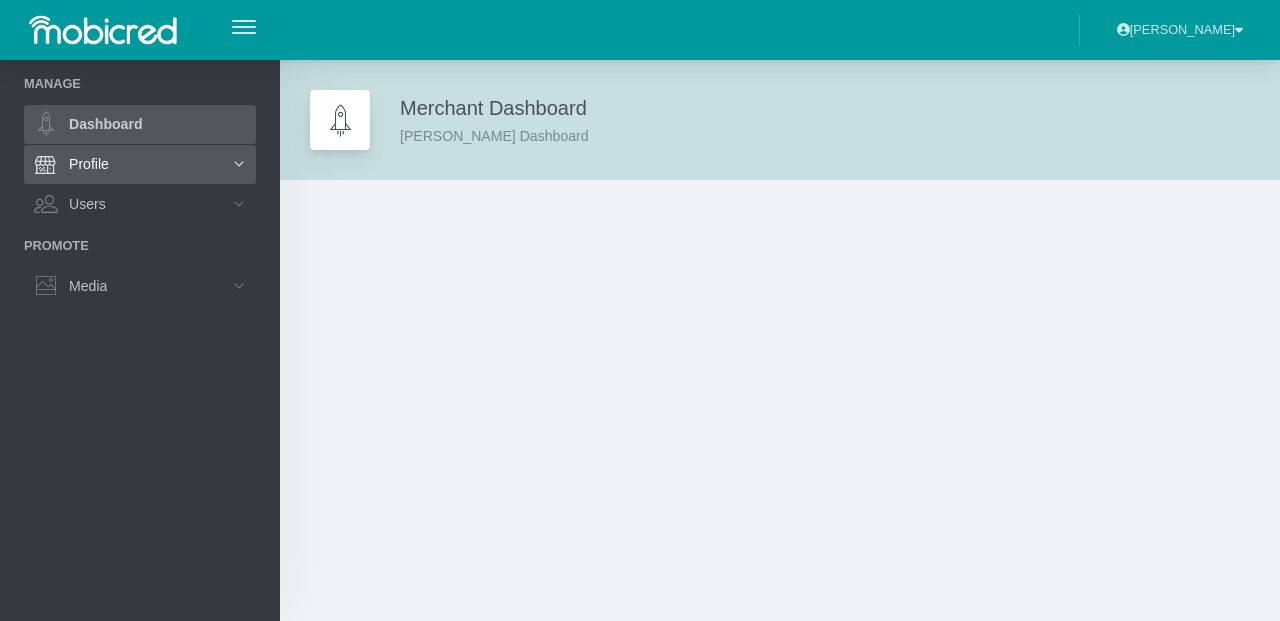 click at bounding box center [239, 164] 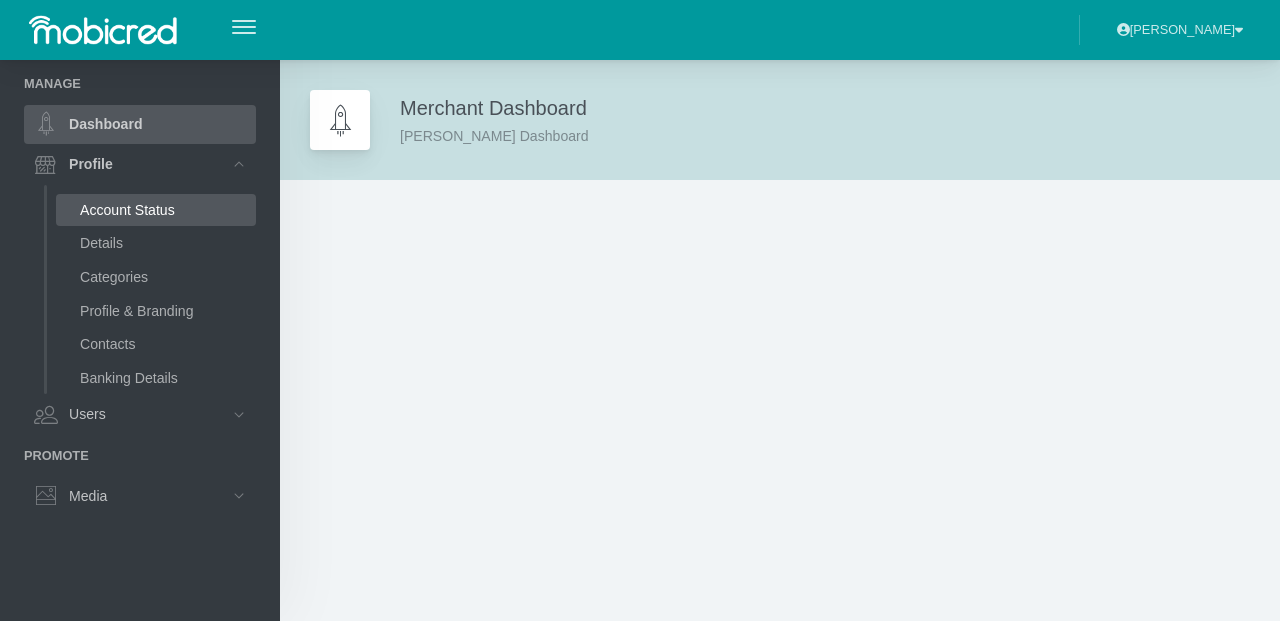 click on "Account Status" at bounding box center [156, 210] 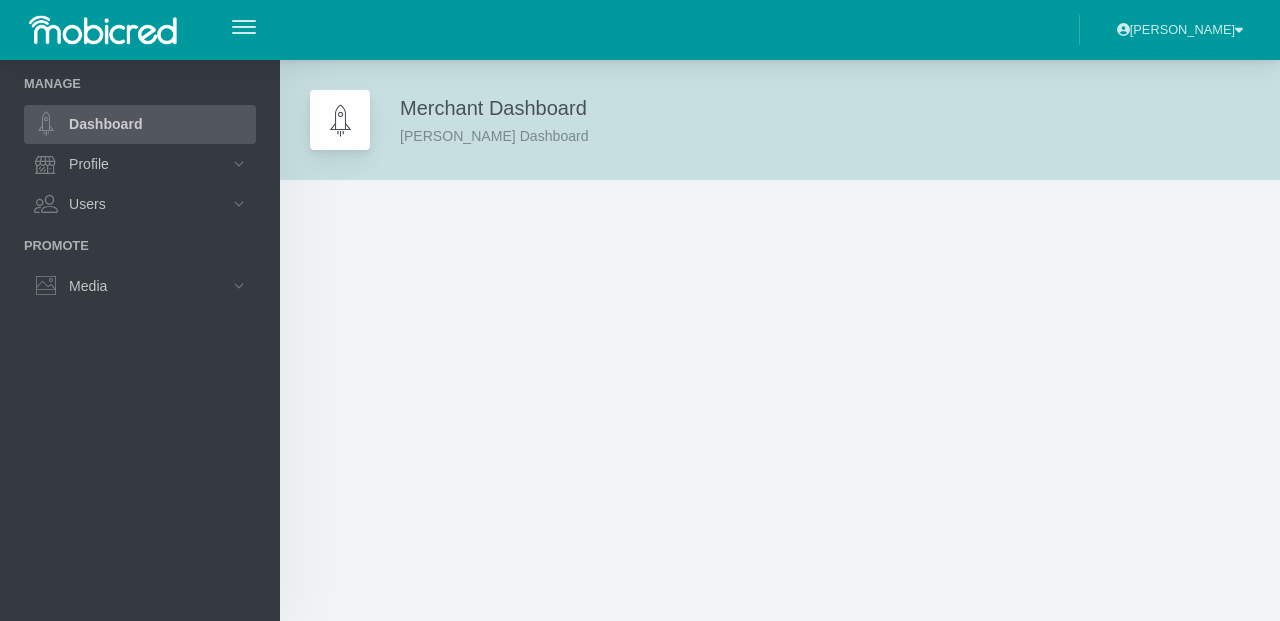 scroll, scrollTop: 0, scrollLeft: 0, axis: both 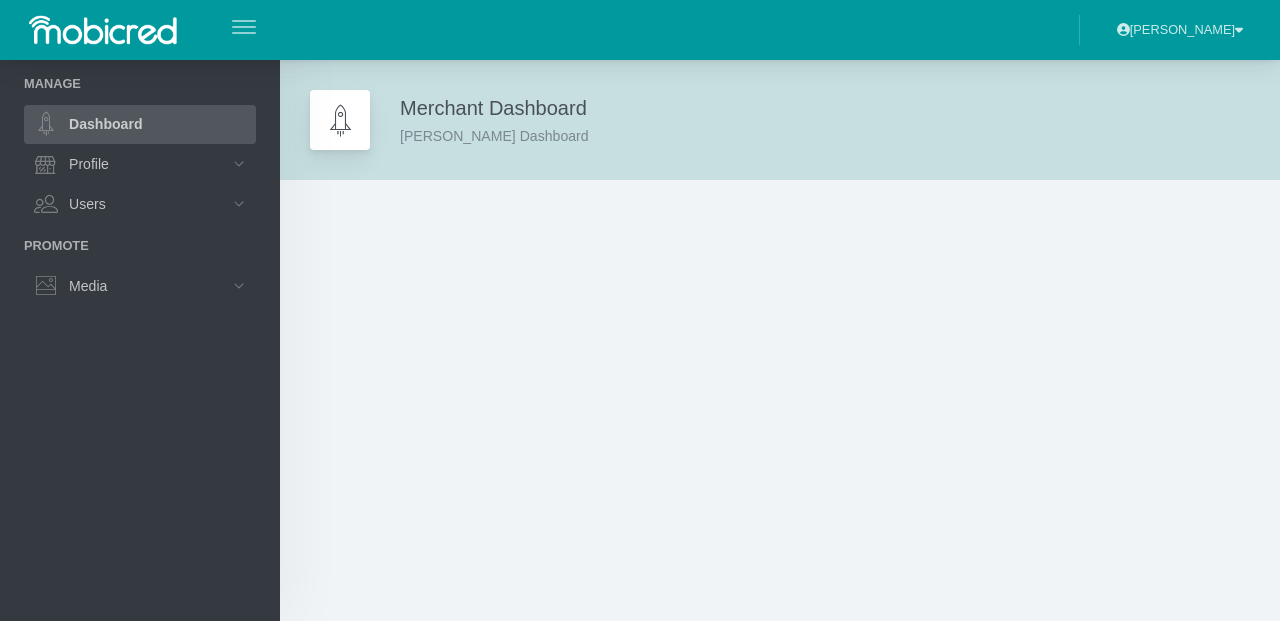 click at bounding box center [244, 27] 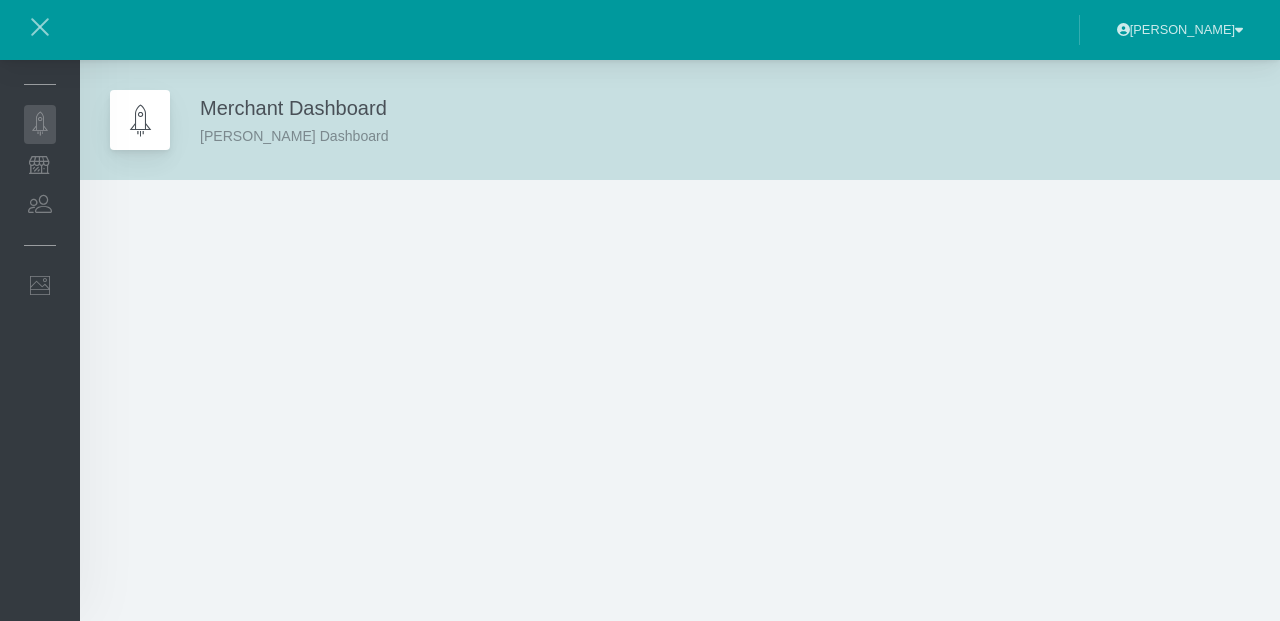 click at bounding box center (40, 27) 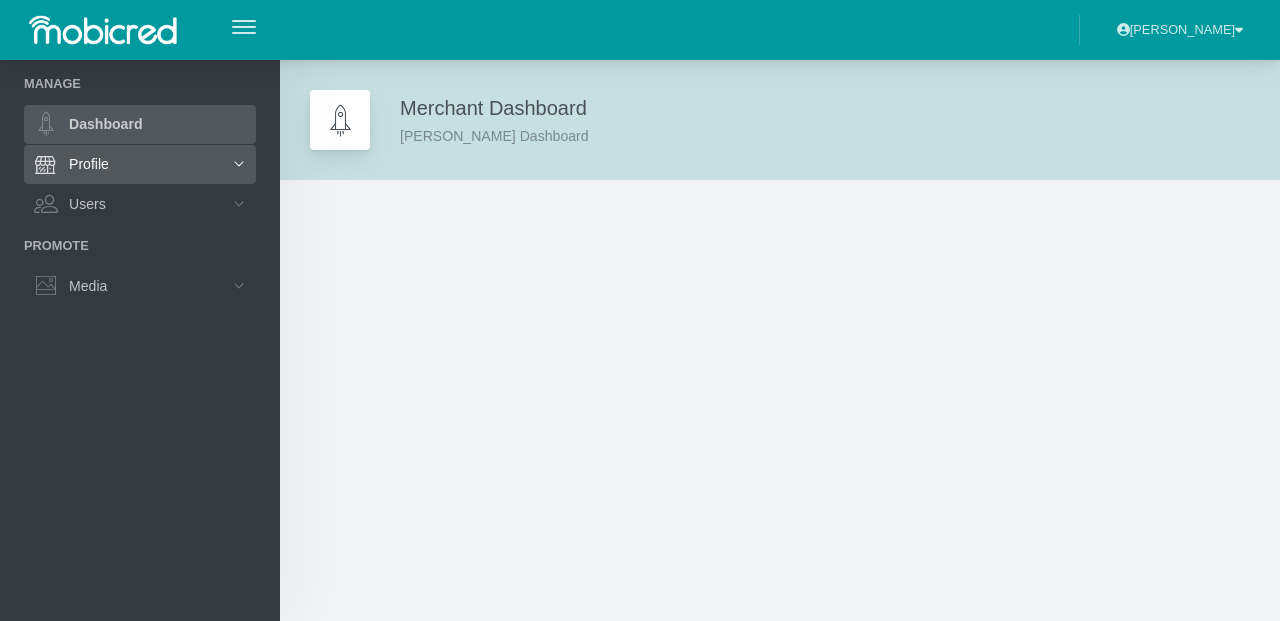 click on "Profile" at bounding box center (140, 164) 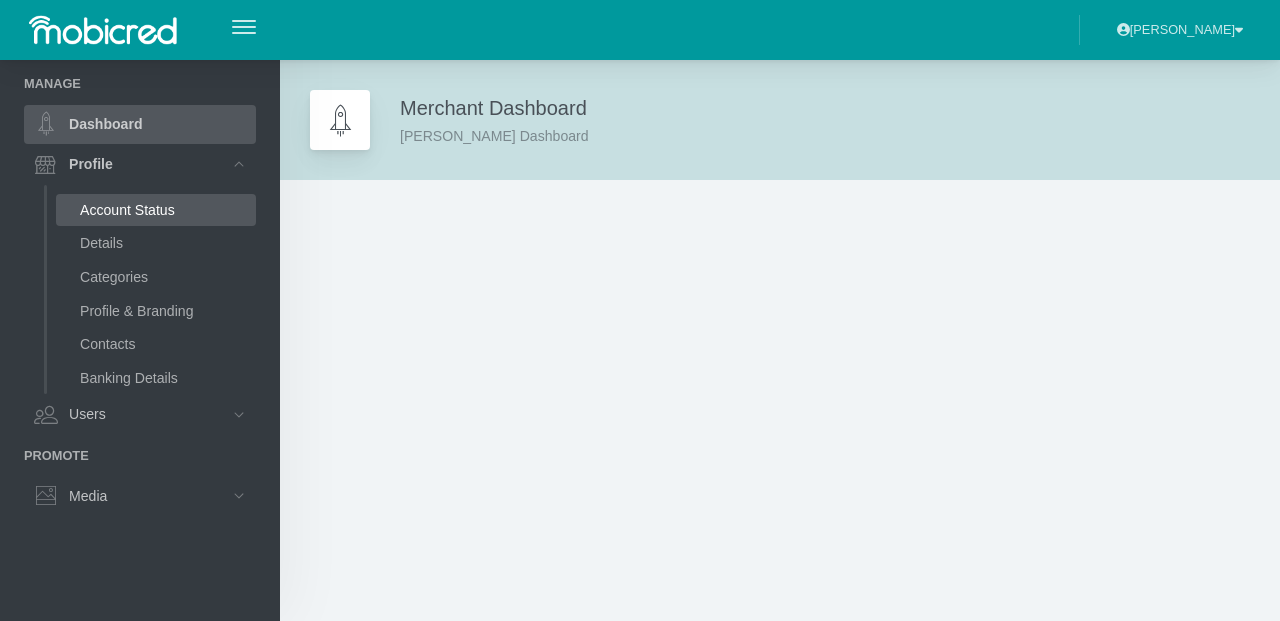 click on "Account Status" at bounding box center [156, 210] 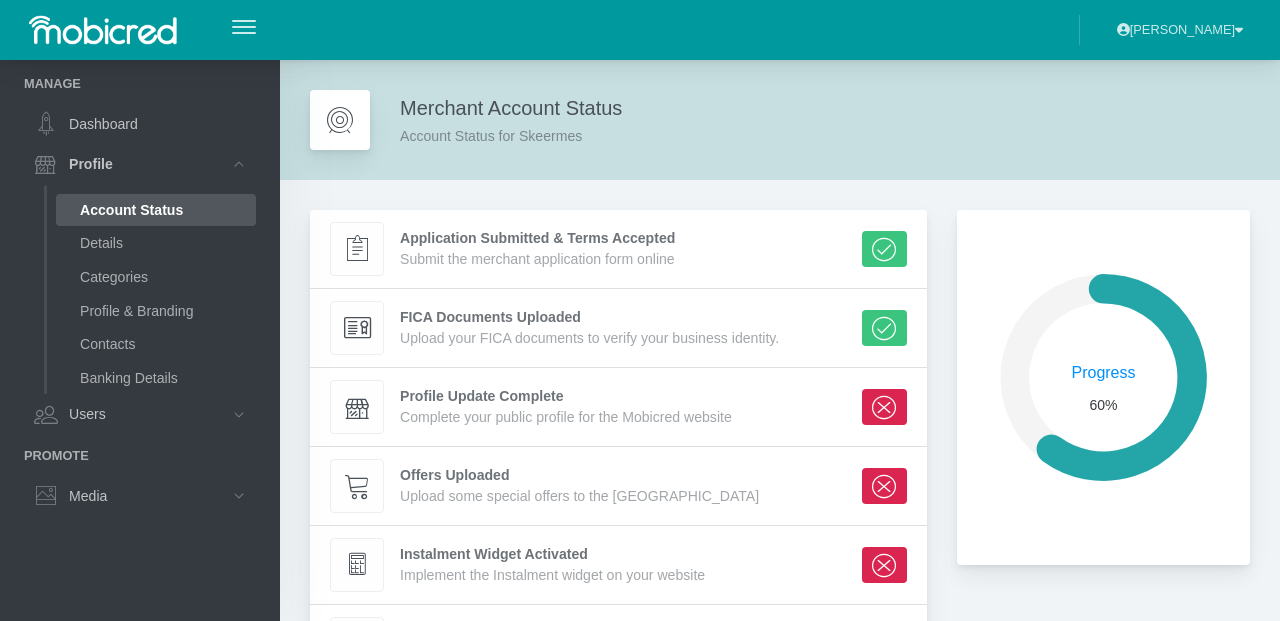 scroll, scrollTop: 0, scrollLeft: 0, axis: both 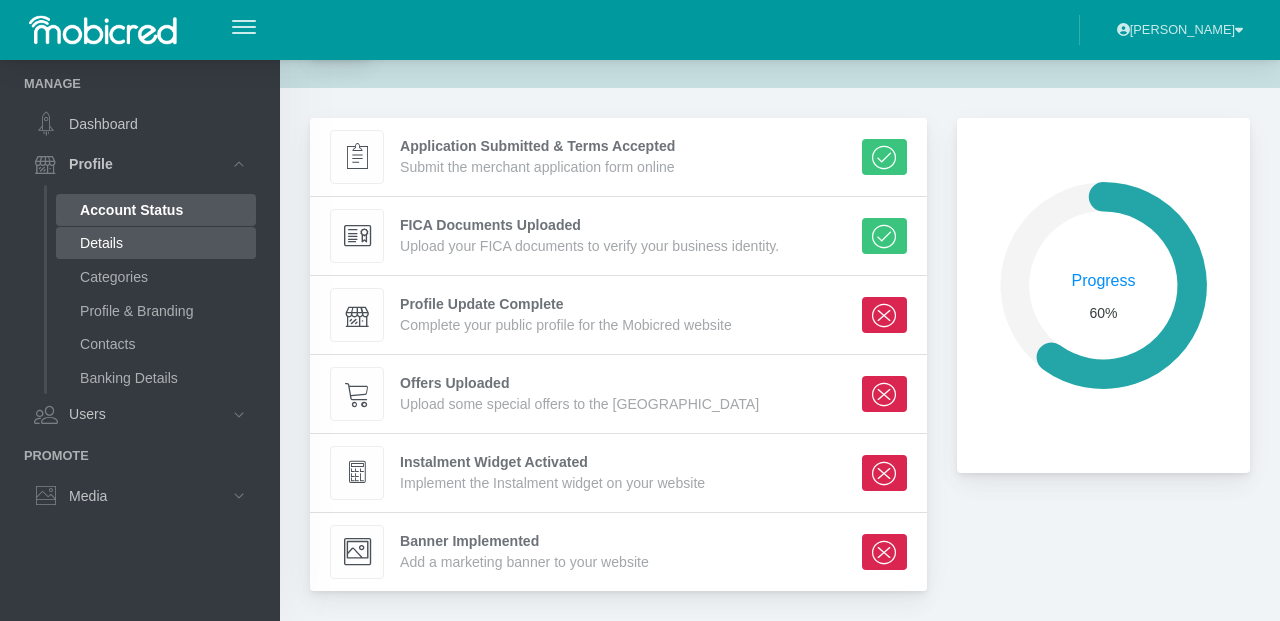 click on "Details" at bounding box center [156, 243] 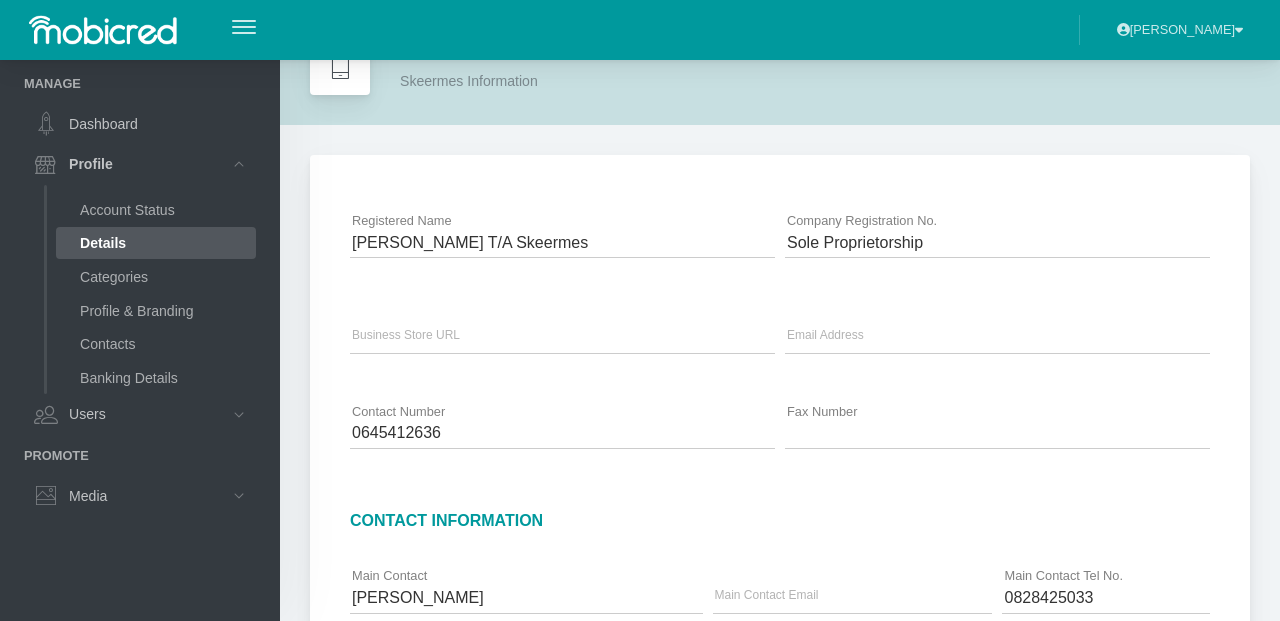 scroll, scrollTop: 62, scrollLeft: 0, axis: vertical 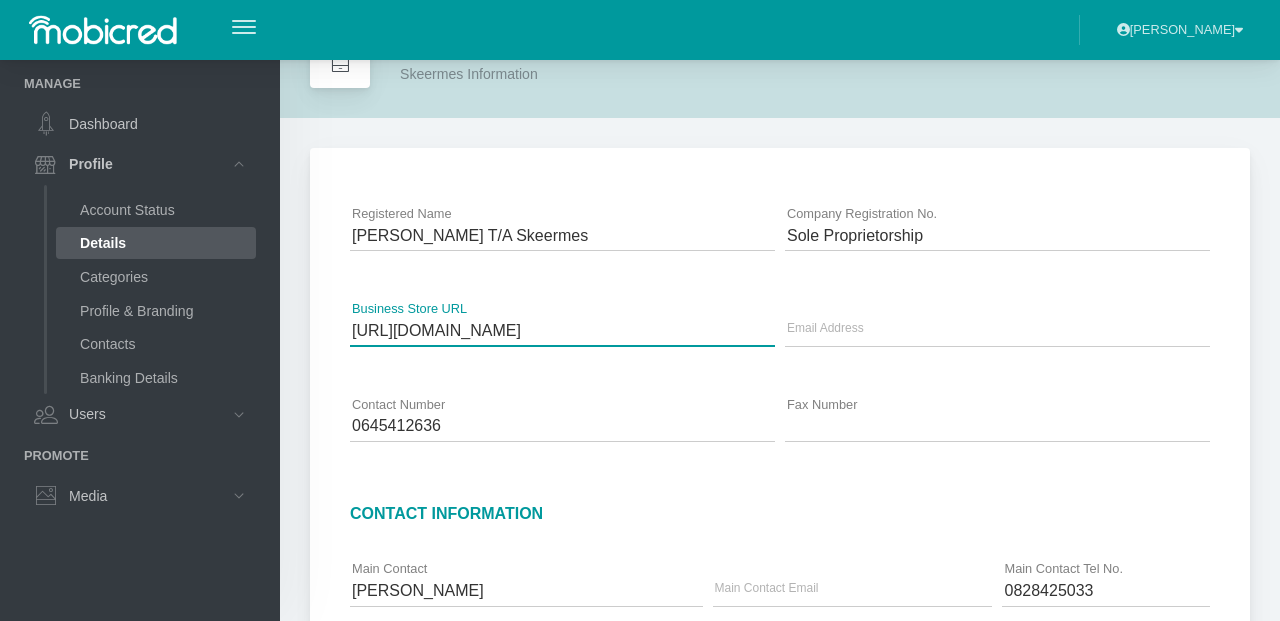 click on "https://www.skeermes.co.za" at bounding box center [562, 330] 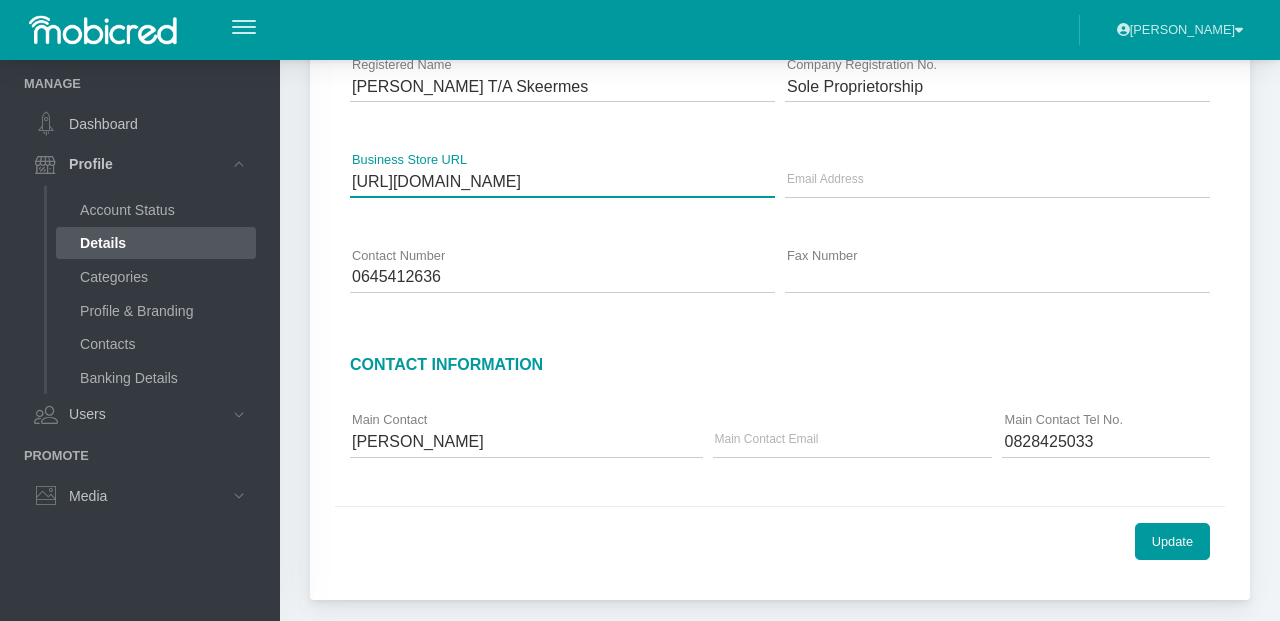 scroll, scrollTop: 220, scrollLeft: 0, axis: vertical 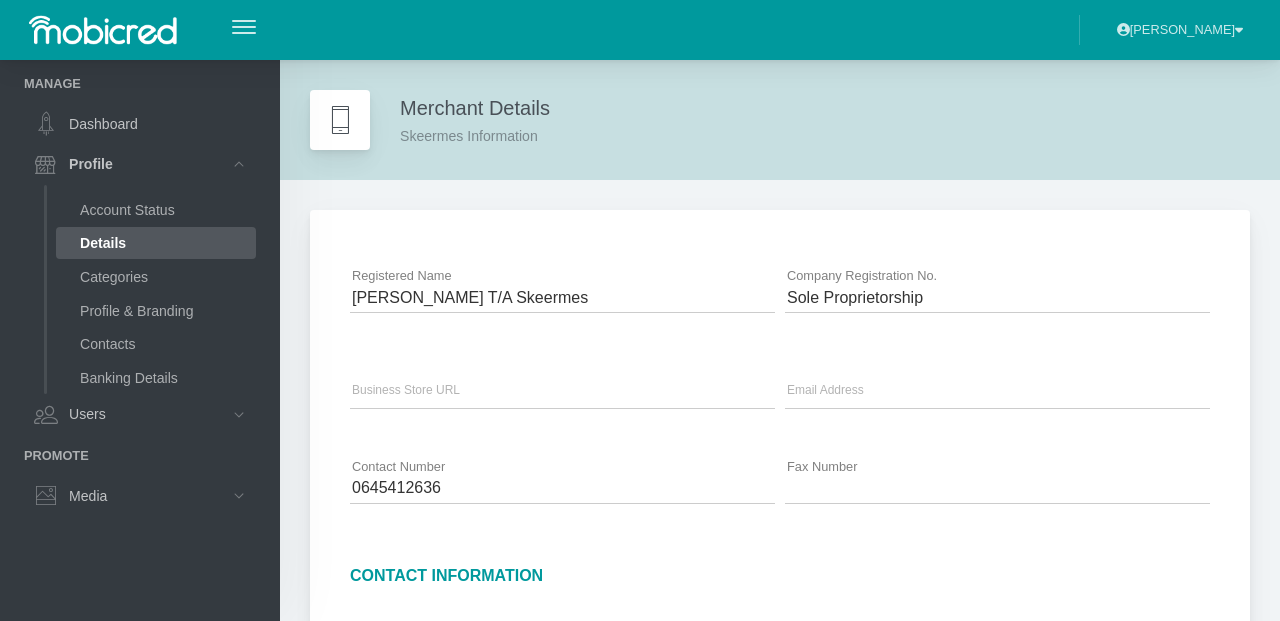 click on "[PERSON_NAME]" at bounding box center [1180, 29] 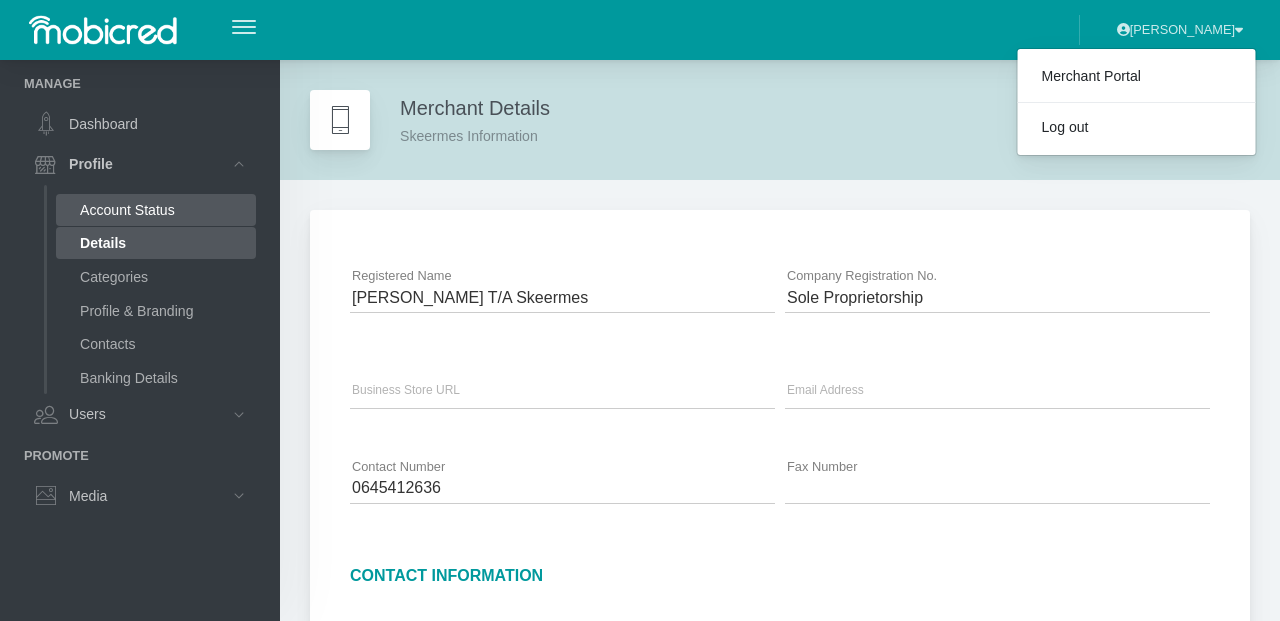 click on "Account Status" at bounding box center (156, 210) 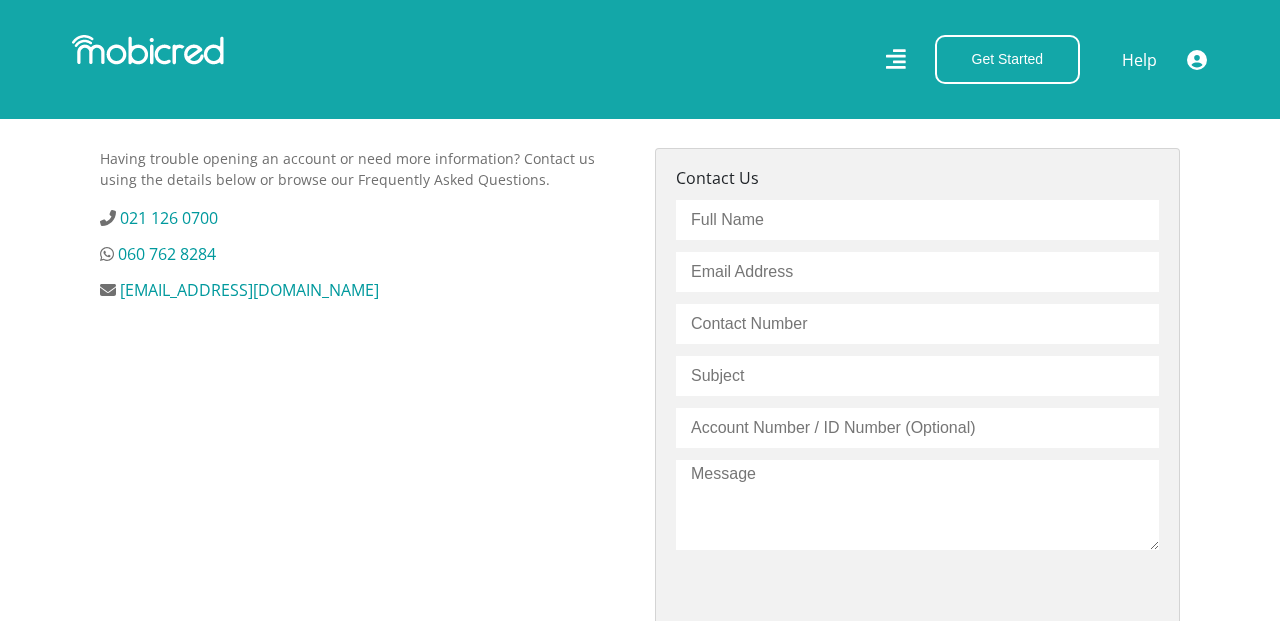 scroll, scrollTop: 688, scrollLeft: 0, axis: vertical 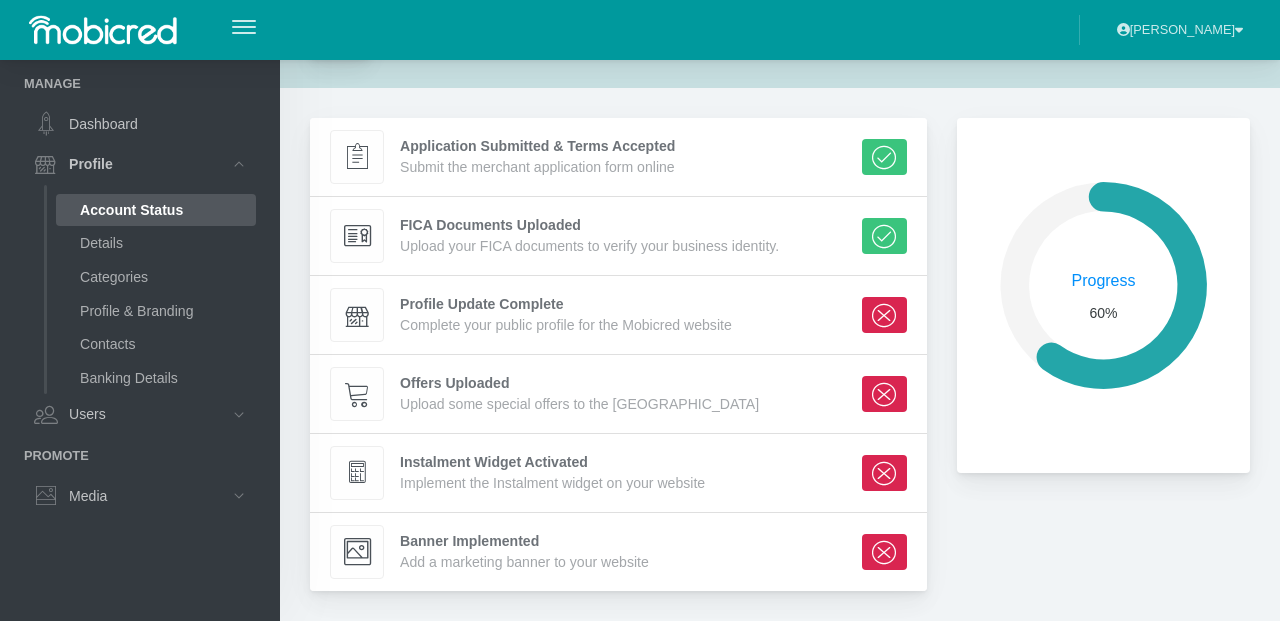 click on "[PERSON_NAME]" at bounding box center (1180, 29) 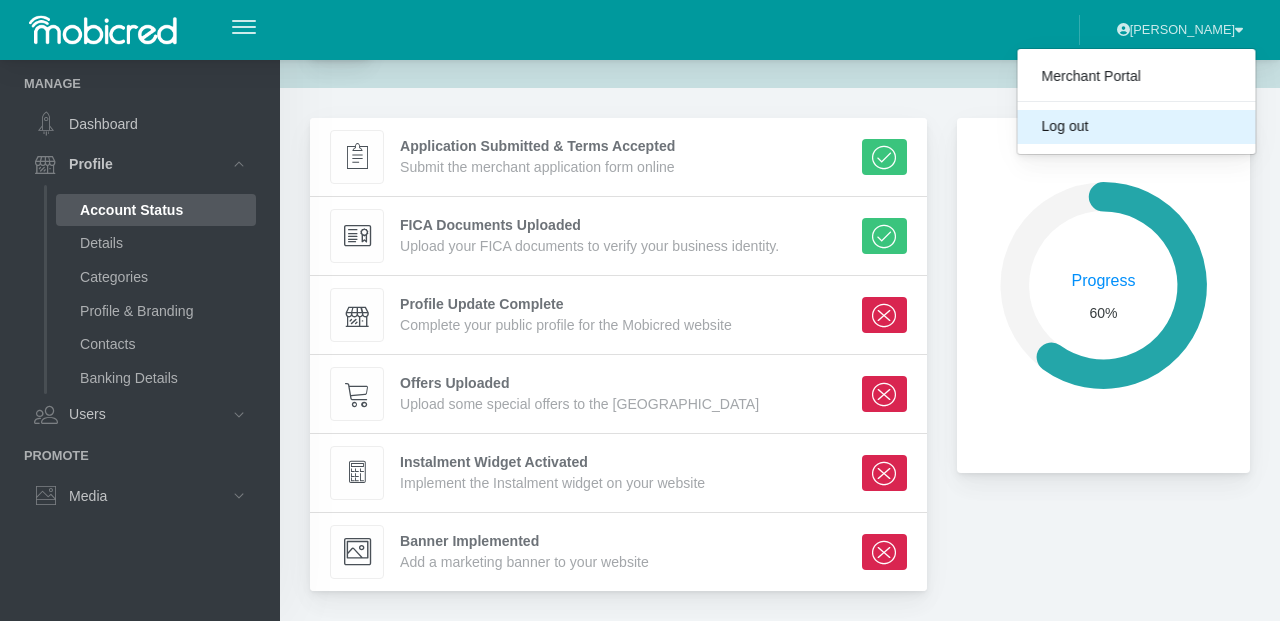 click on "Log out" at bounding box center (1137, 128) 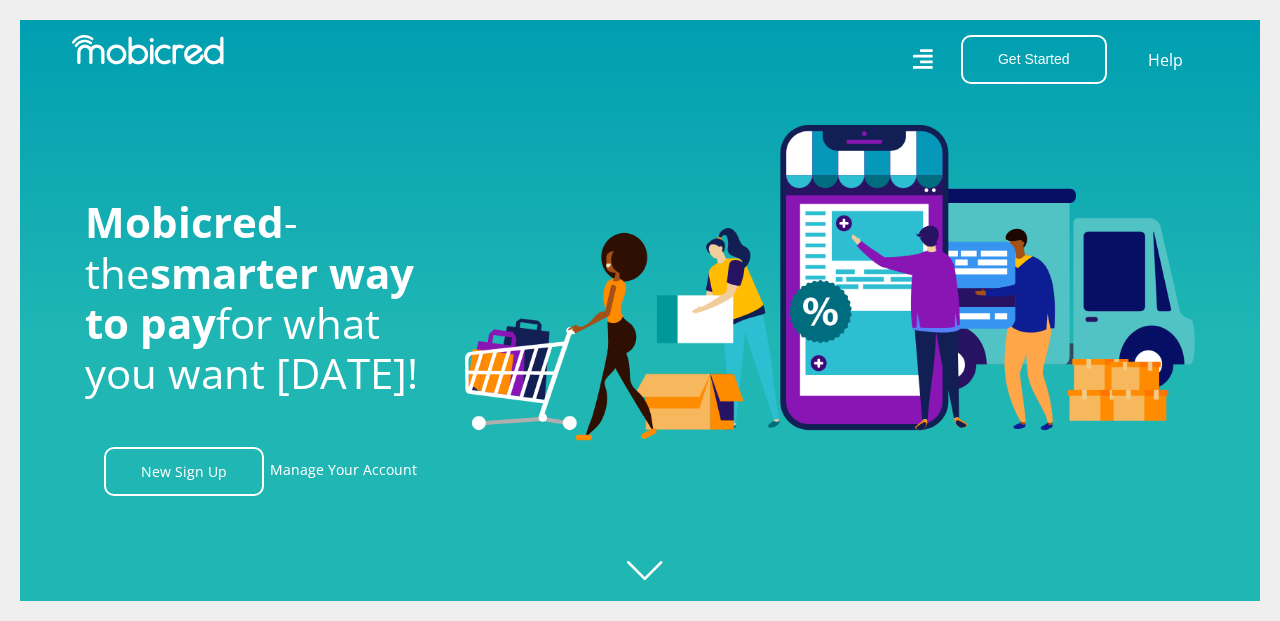 scroll, scrollTop: 0, scrollLeft: 0, axis: both 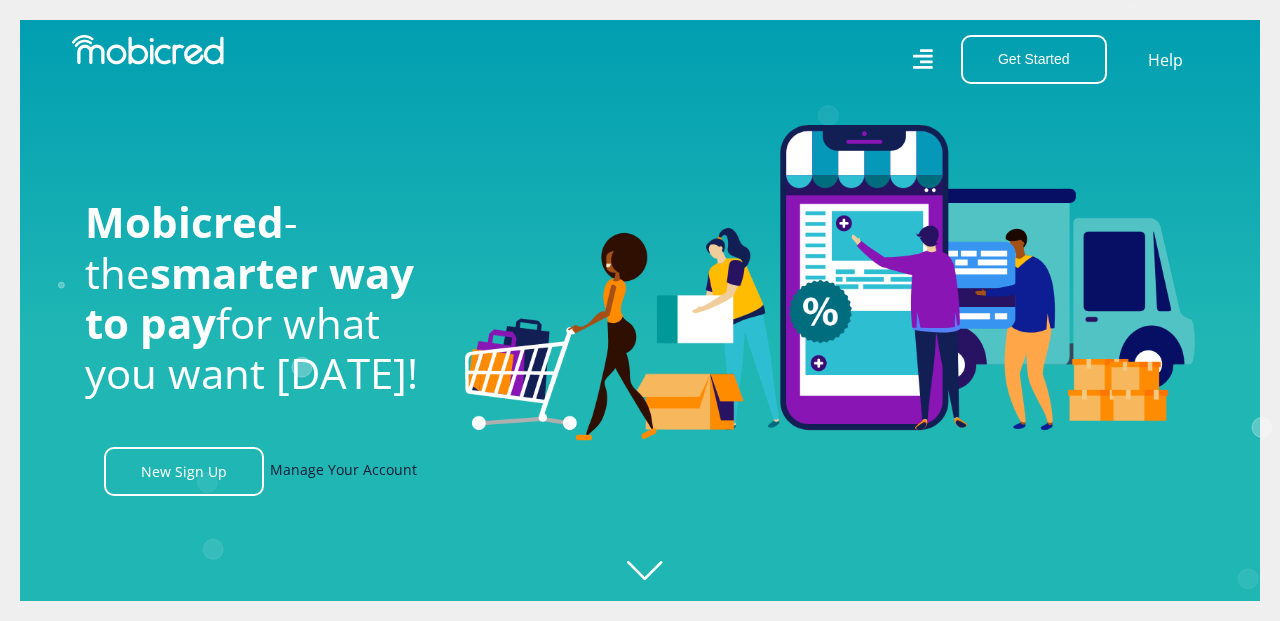 click on "Manage Your Account" at bounding box center [343, 471] 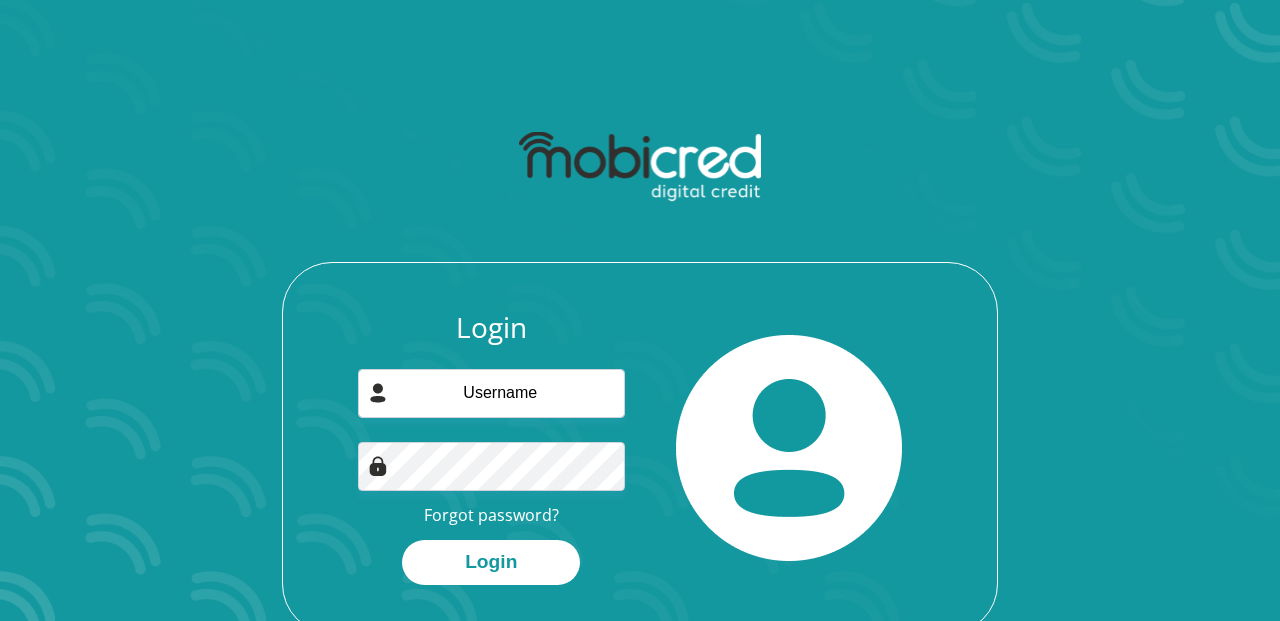 scroll, scrollTop: 0, scrollLeft: 0, axis: both 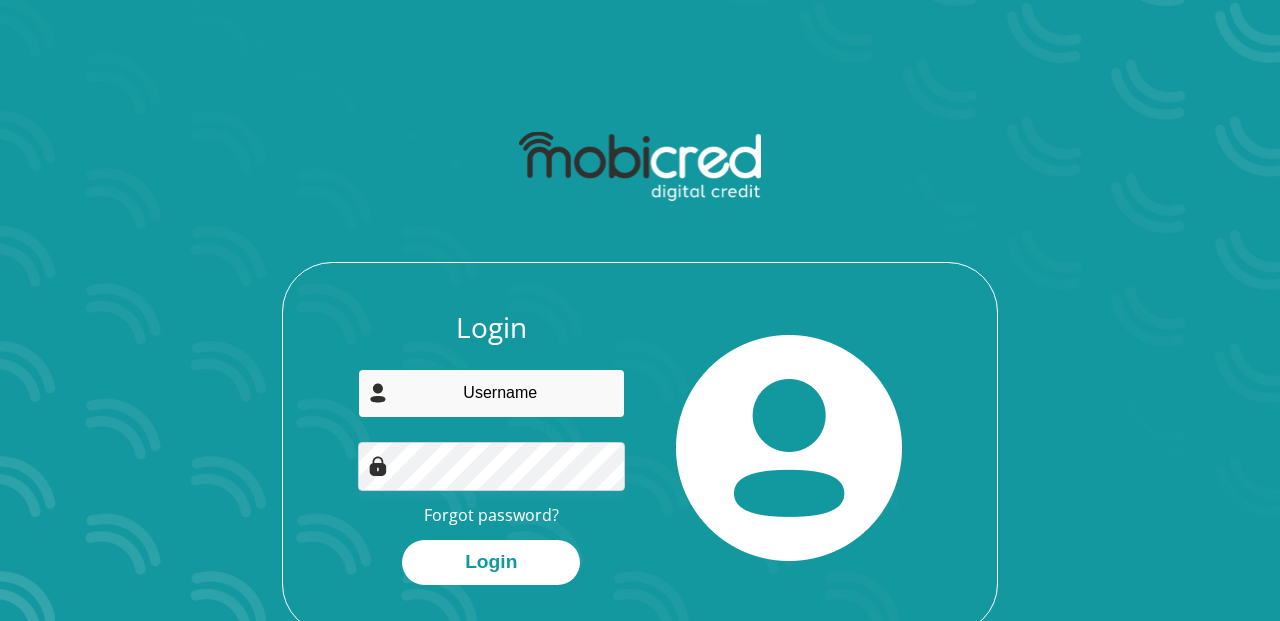 type on "[EMAIL_ADDRESS][DOMAIN_NAME]" 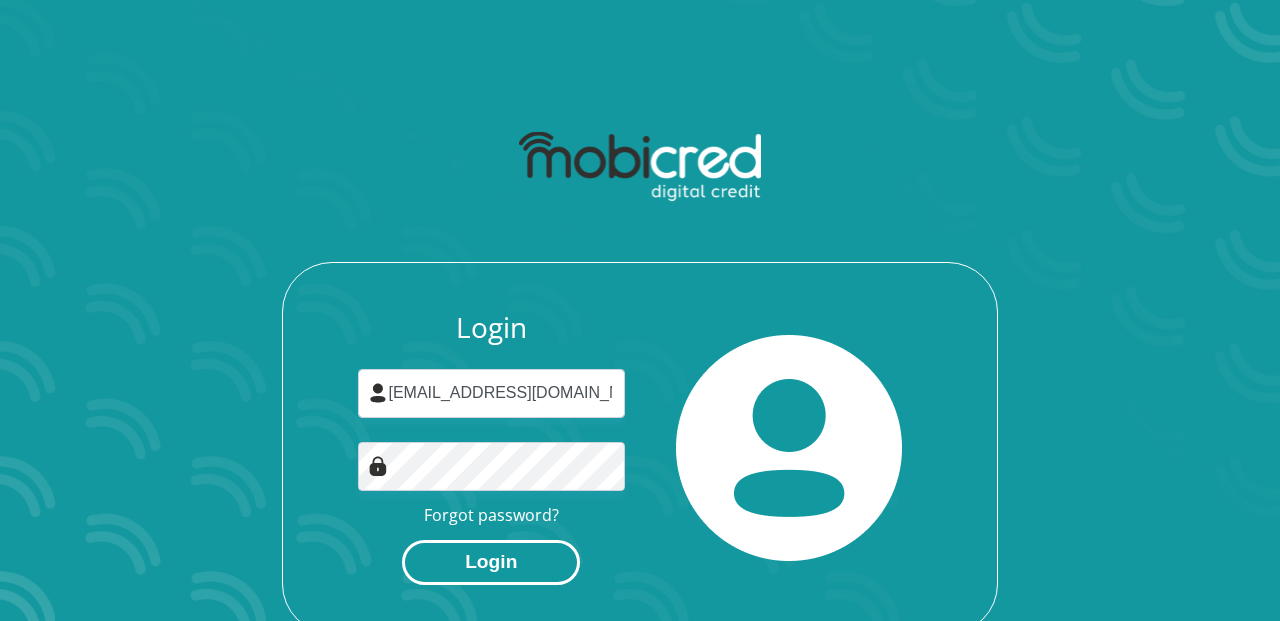 click on "Login" at bounding box center (491, 562) 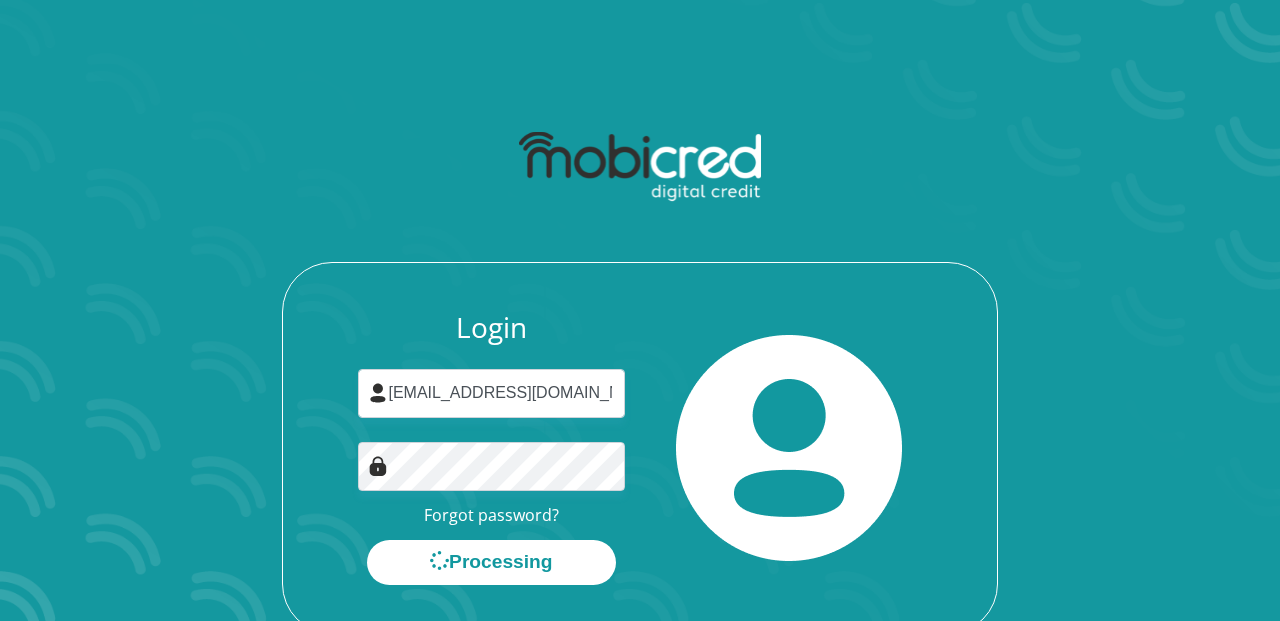 scroll, scrollTop: 0, scrollLeft: 0, axis: both 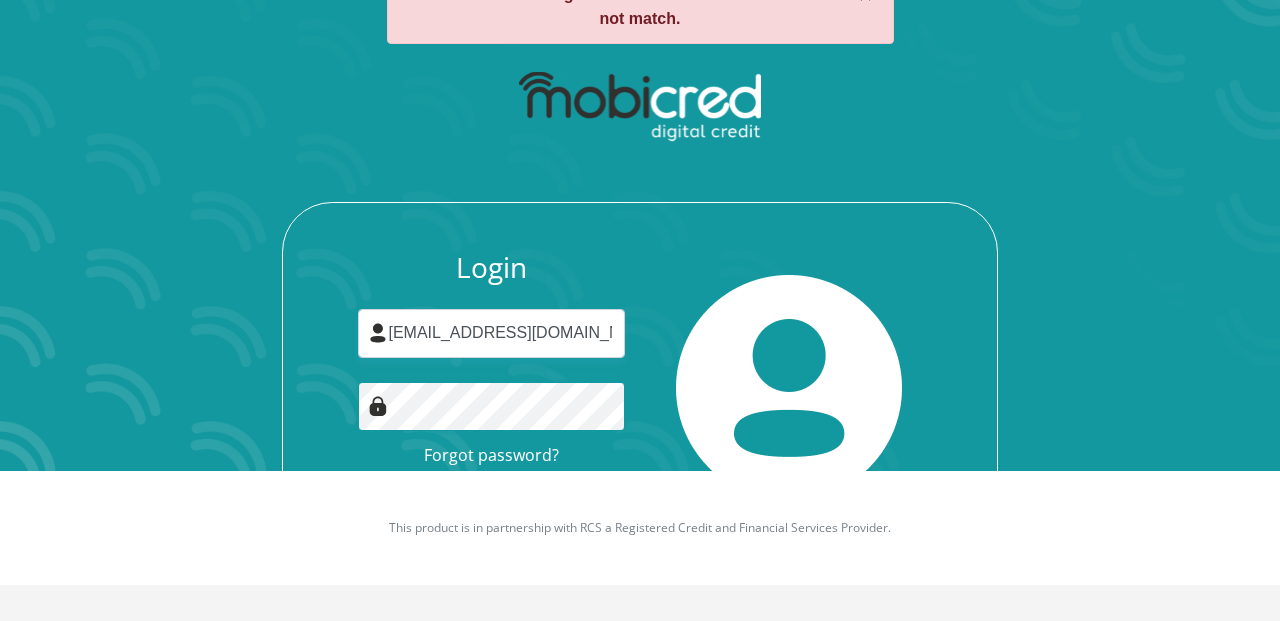 click on "Login" at bounding box center (491, 502) 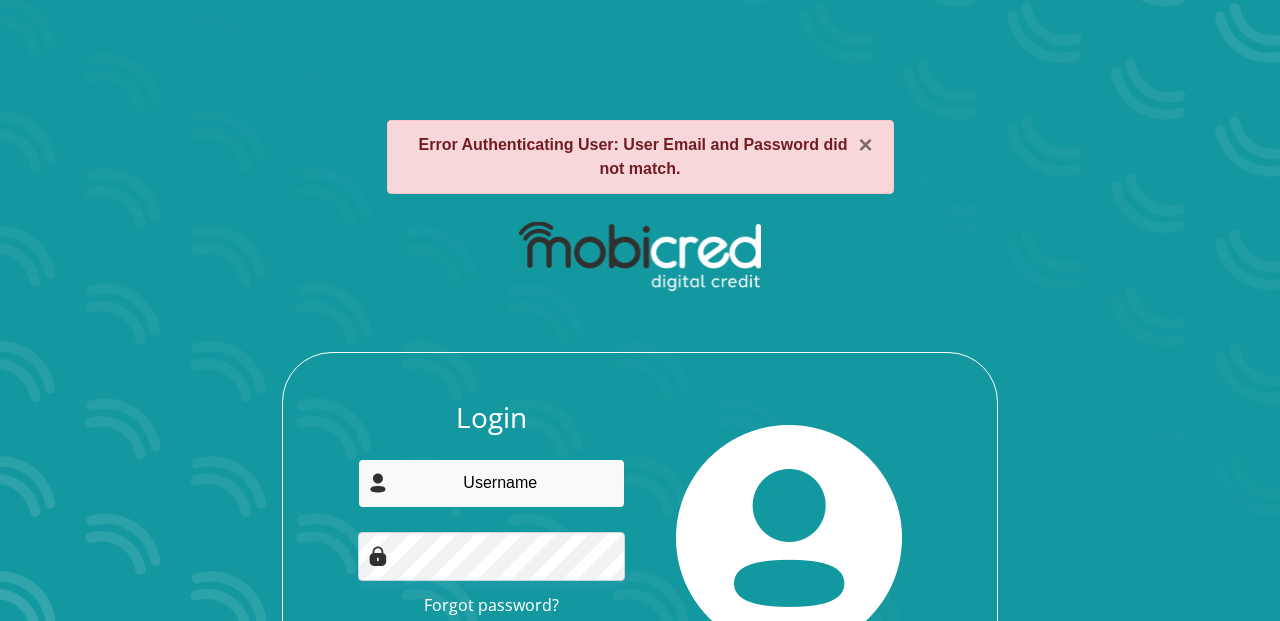 type on "[EMAIL_ADDRESS][DOMAIN_NAME]" 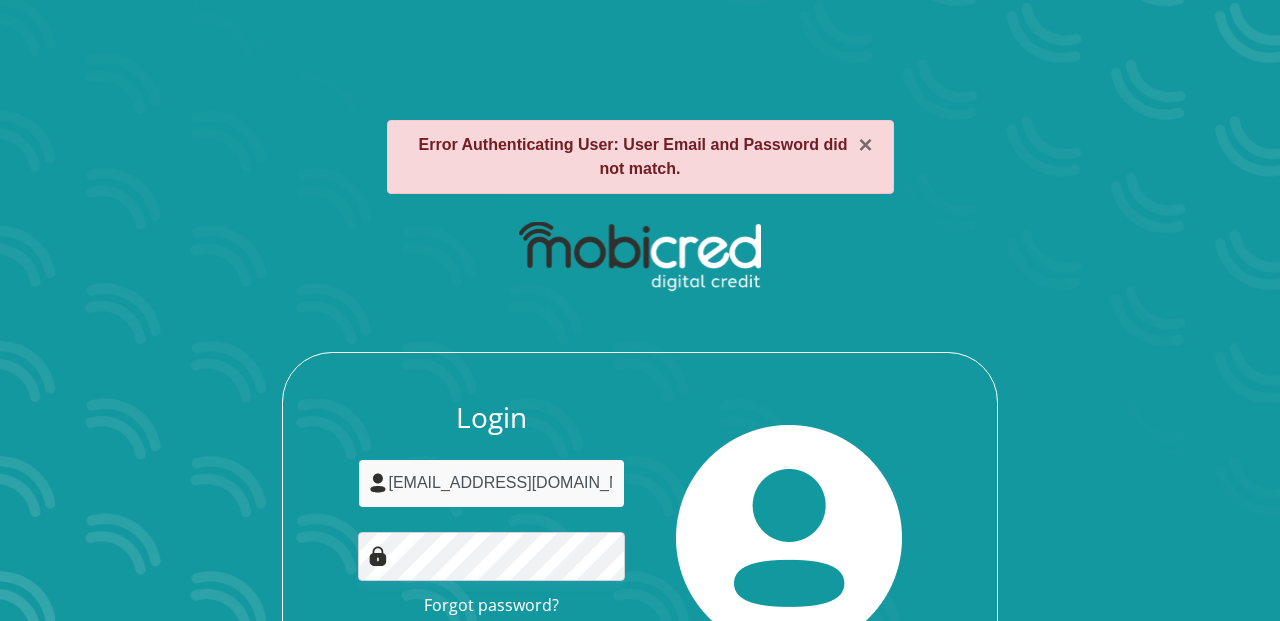 scroll, scrollTop: 150, scrollLeft: 0, axis: vertical 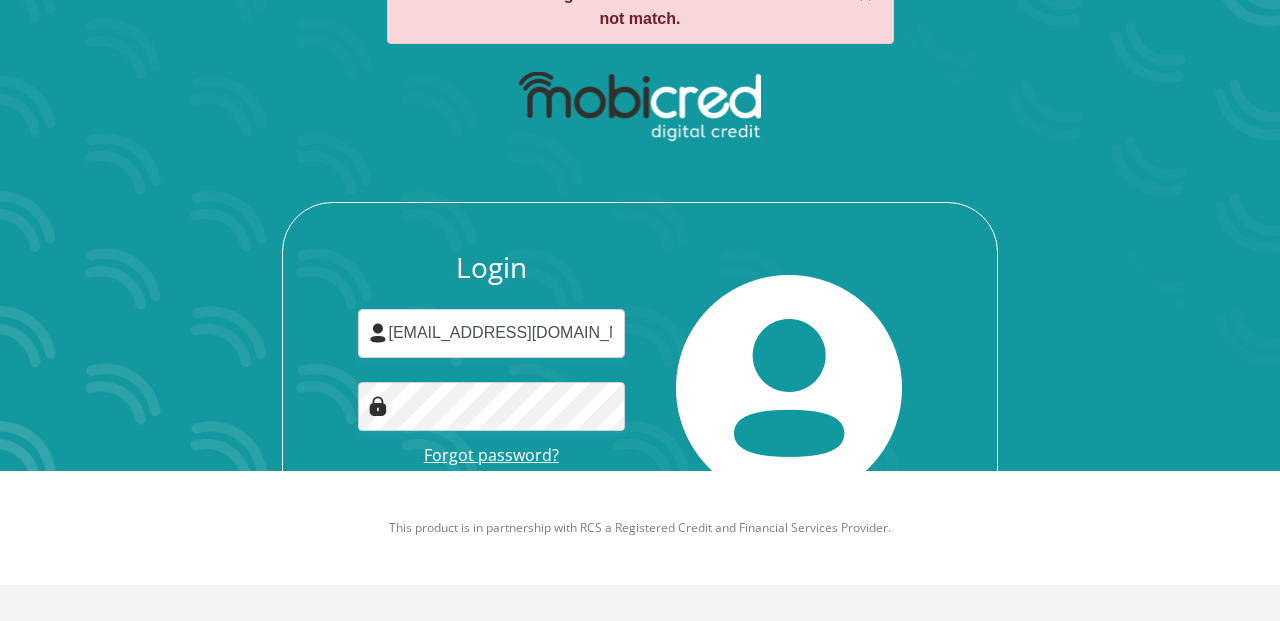 click on "Forgot password?" at bounding box center (491, 455) 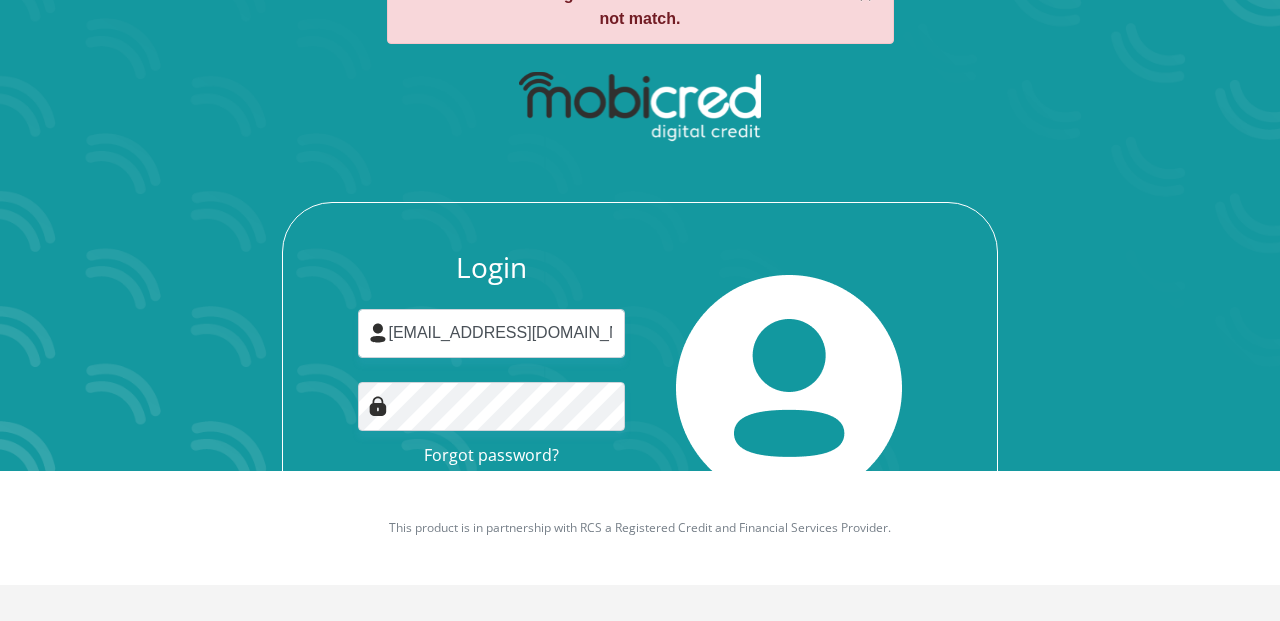 scroll, scrollTop: 0, scrollLeft: 0, axis: both 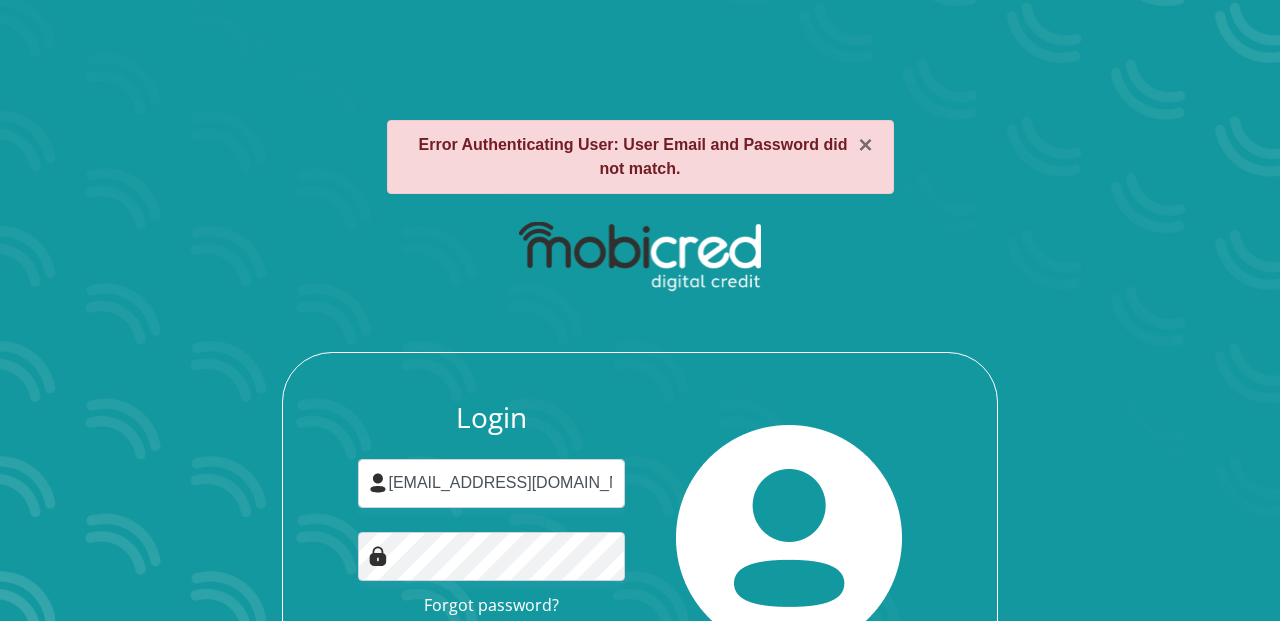 click at bounding box center [639, 257] 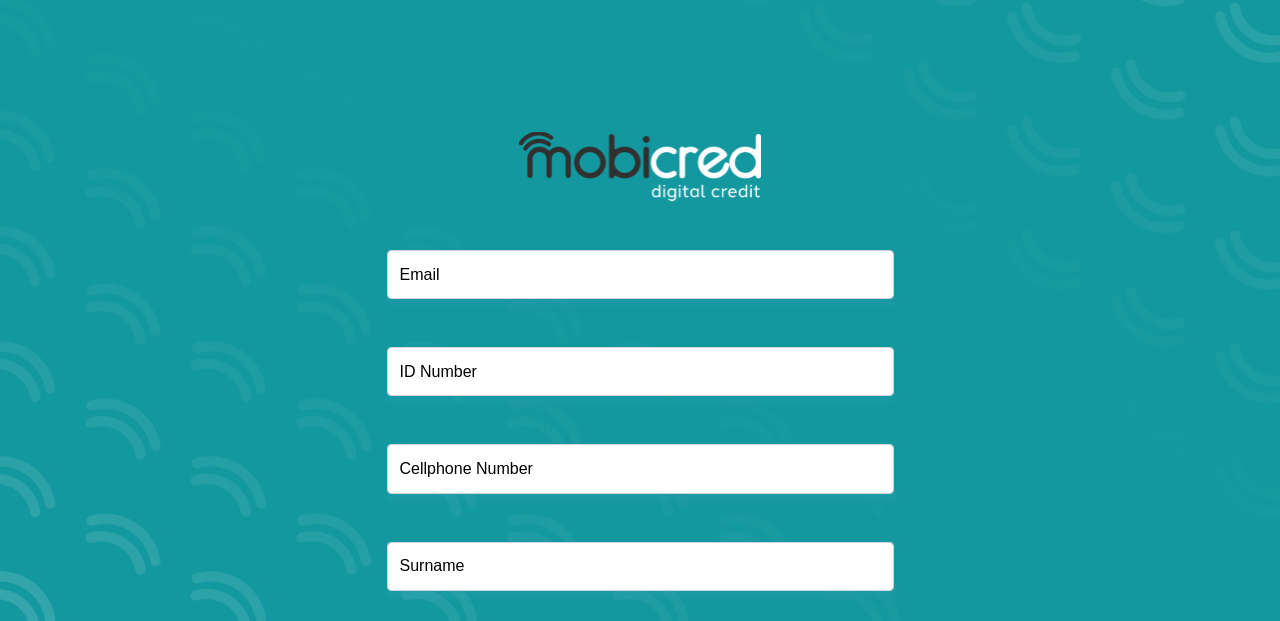 scroll, scrollTop: 0, scrollLeft: 0, axis: both 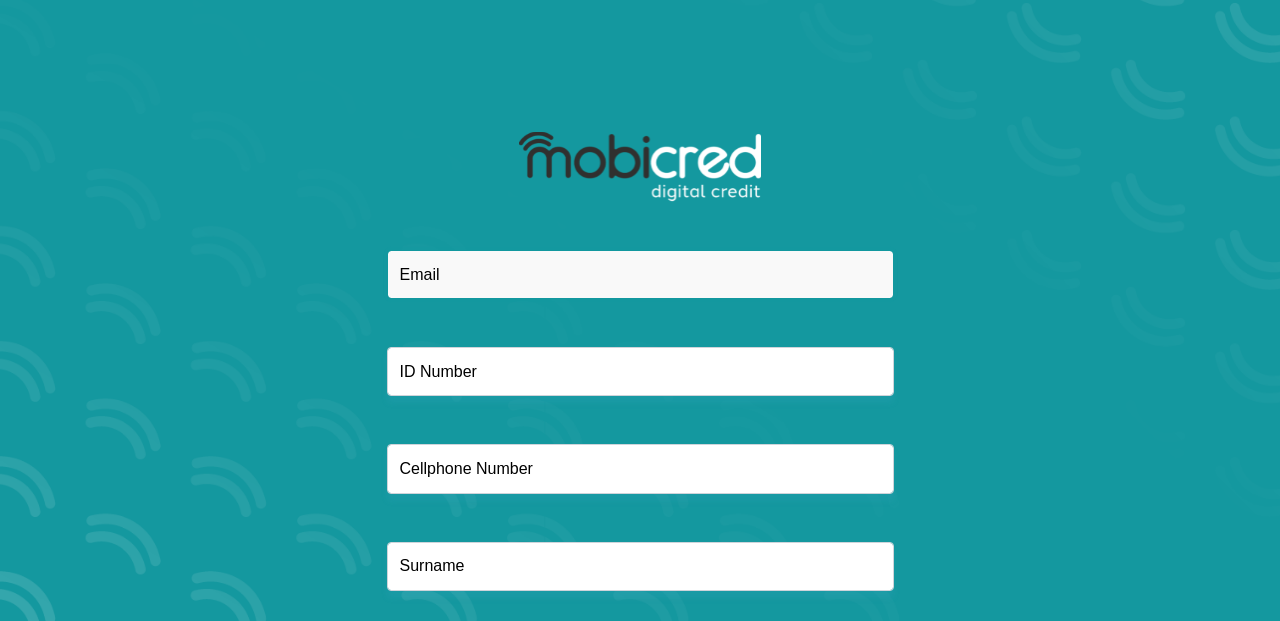 click at bounding box center (640, 274) 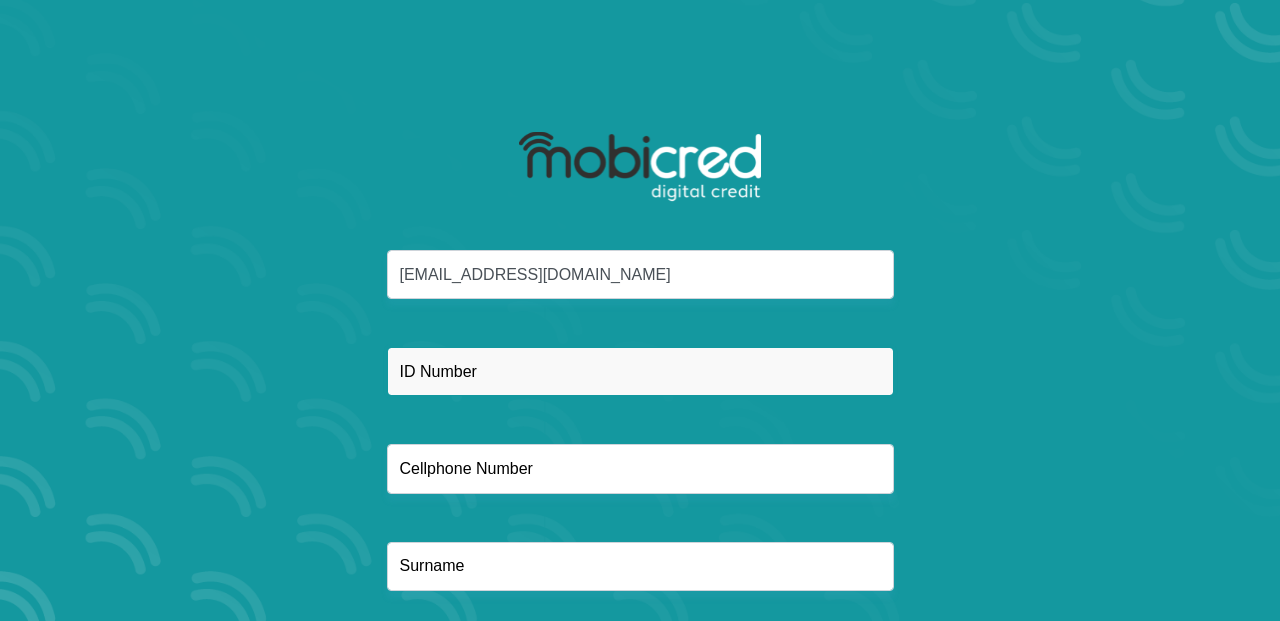 click at bounding box center [640, 371] 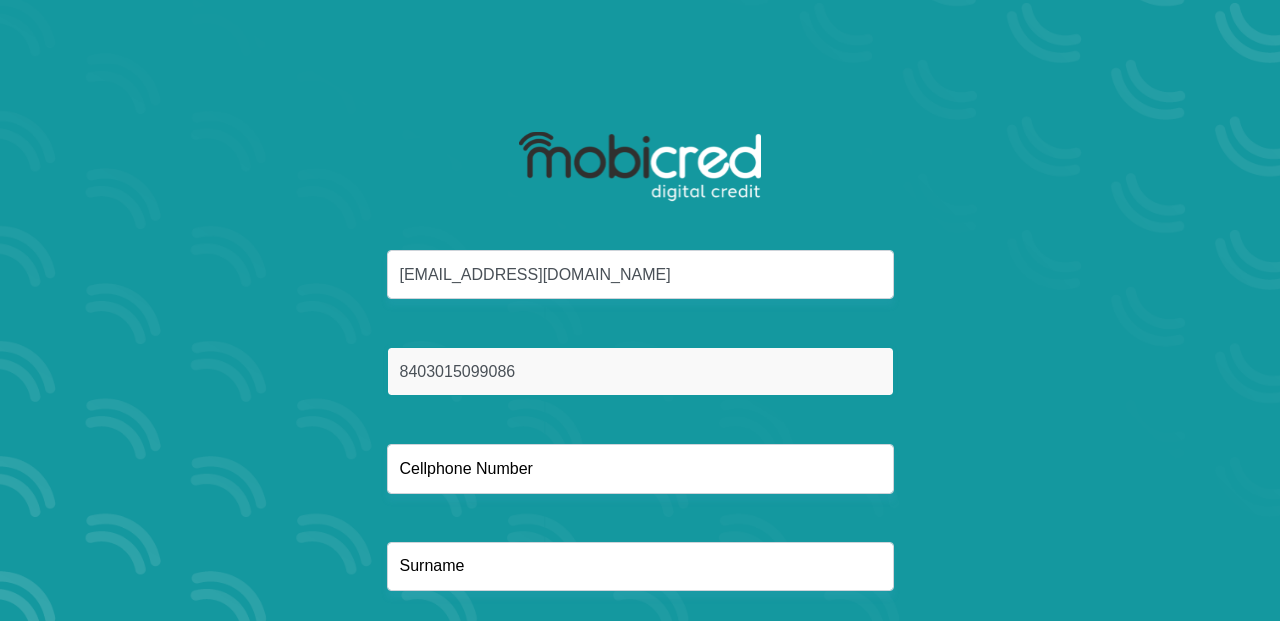 type on "8403015099086" 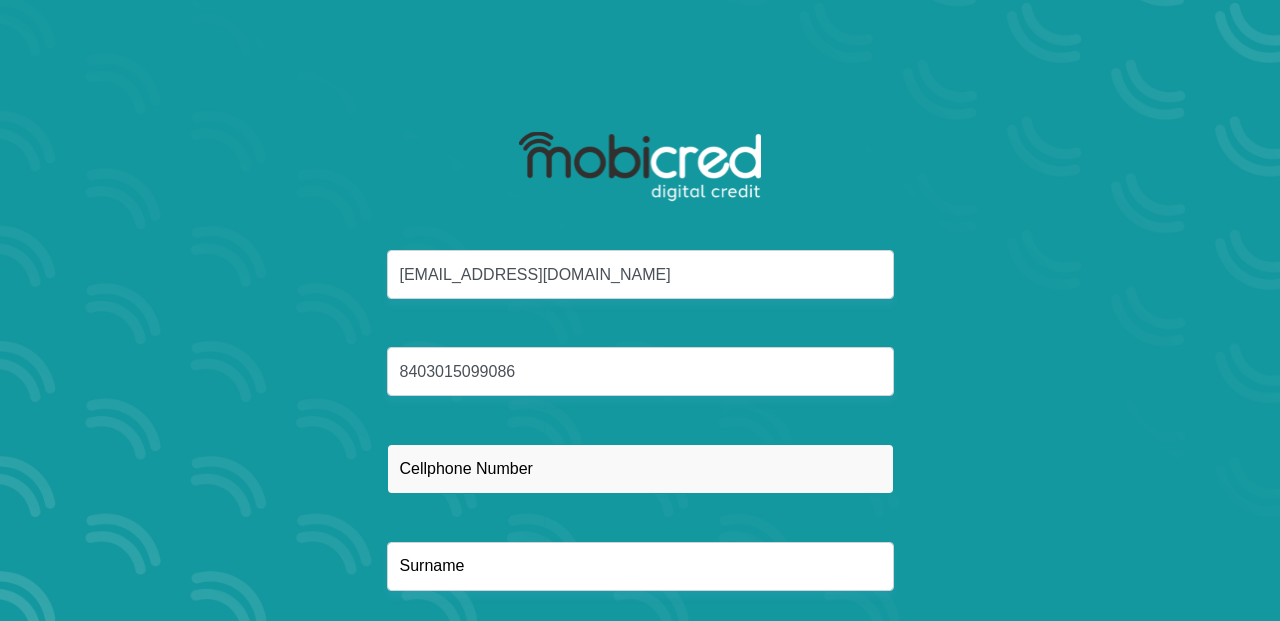 click at bounding box center (640, 468) 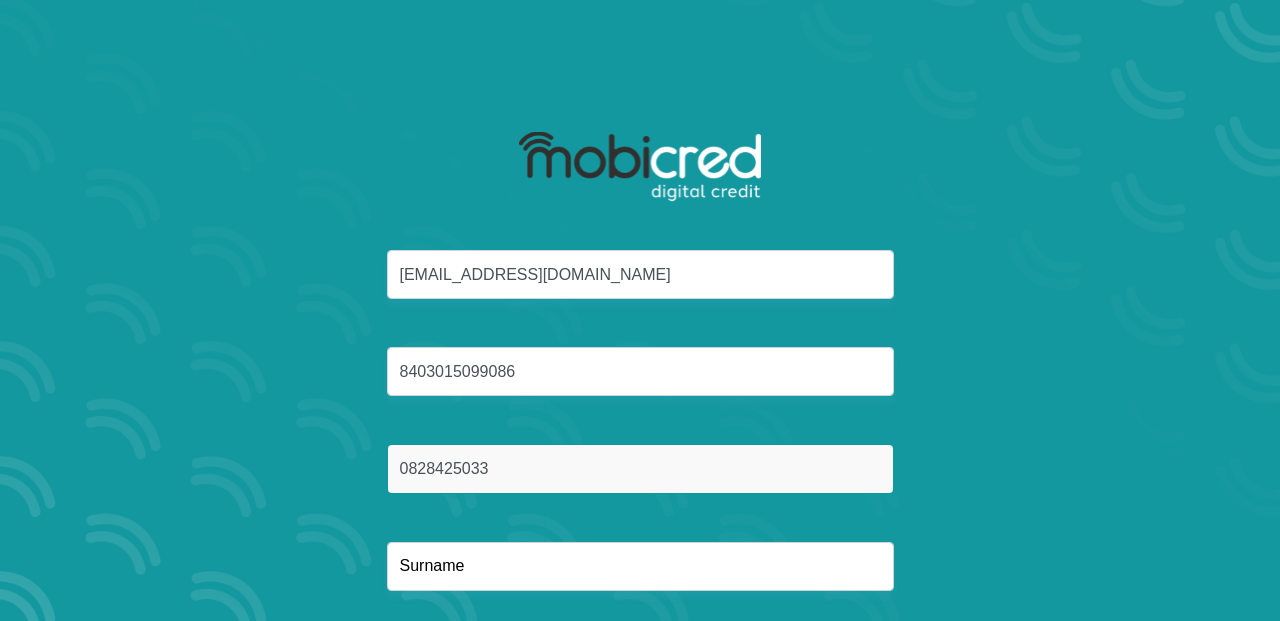 type on "0828425033" 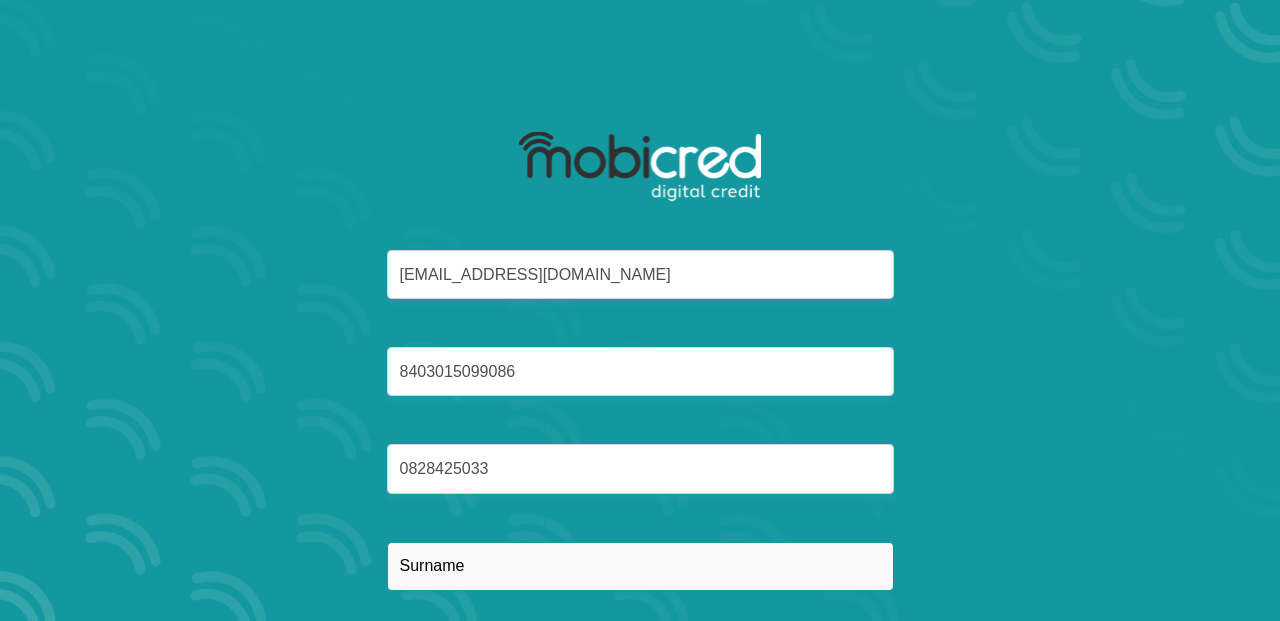 click at bounding box center (640, 566) 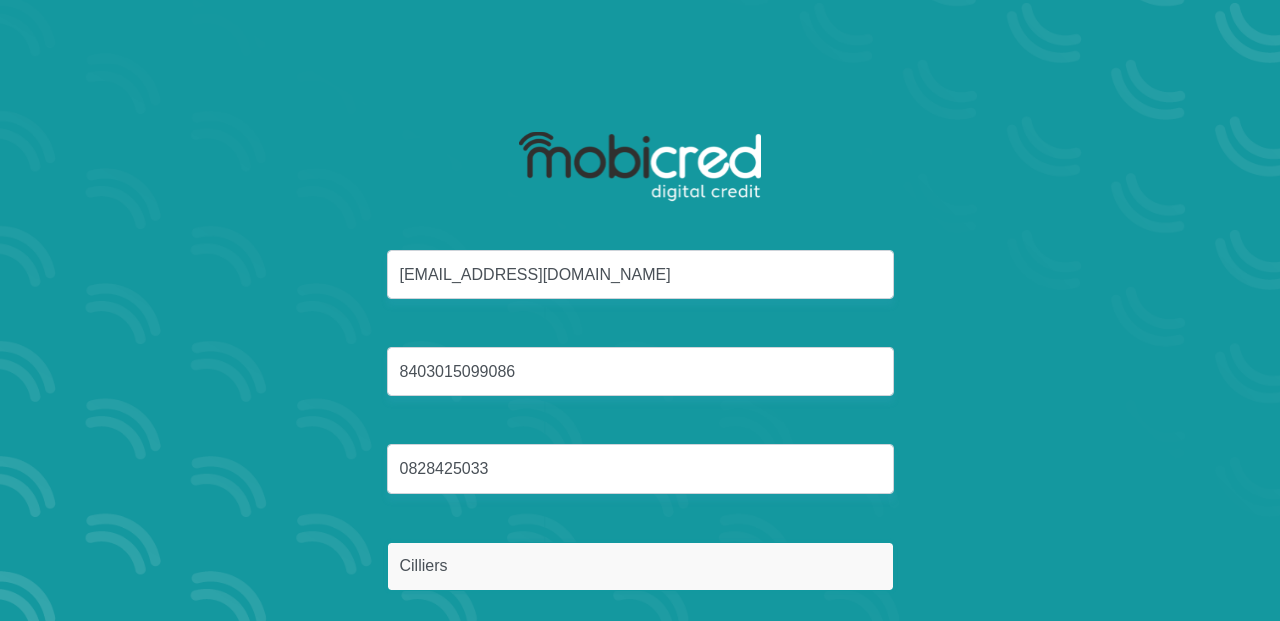 scroll, scrollTop: 114, scrollLeft: 0, axis: vertical 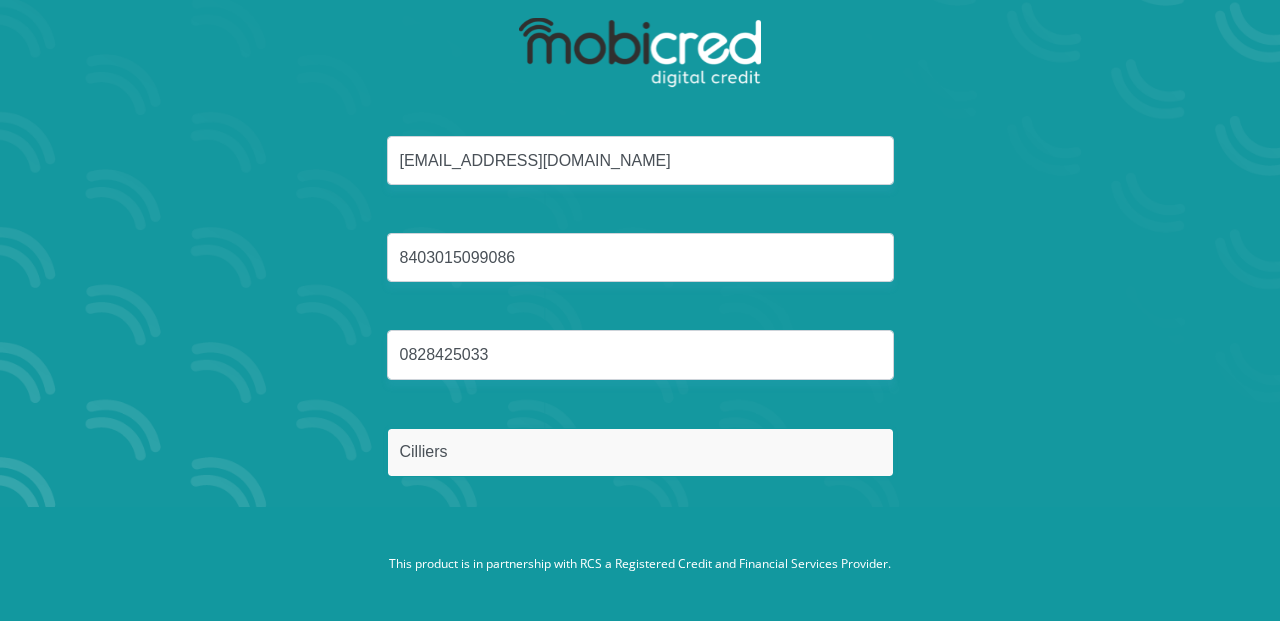 click on "Cilliers" at bounding box center [640, 452] 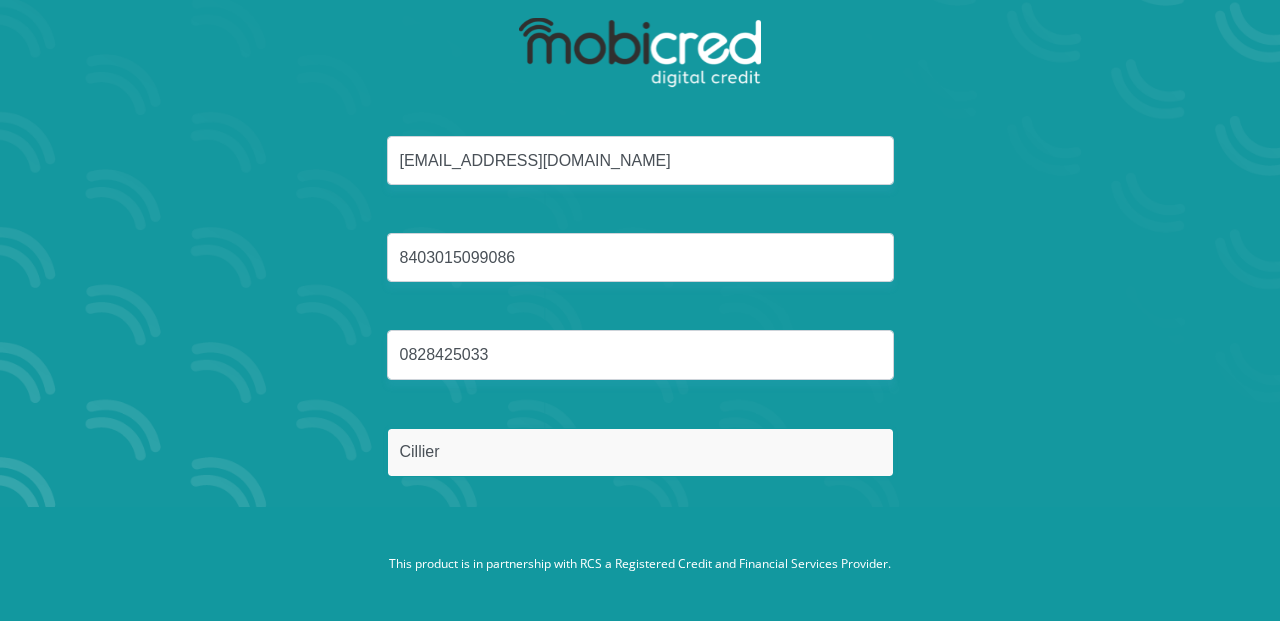 type on "Cilliers" 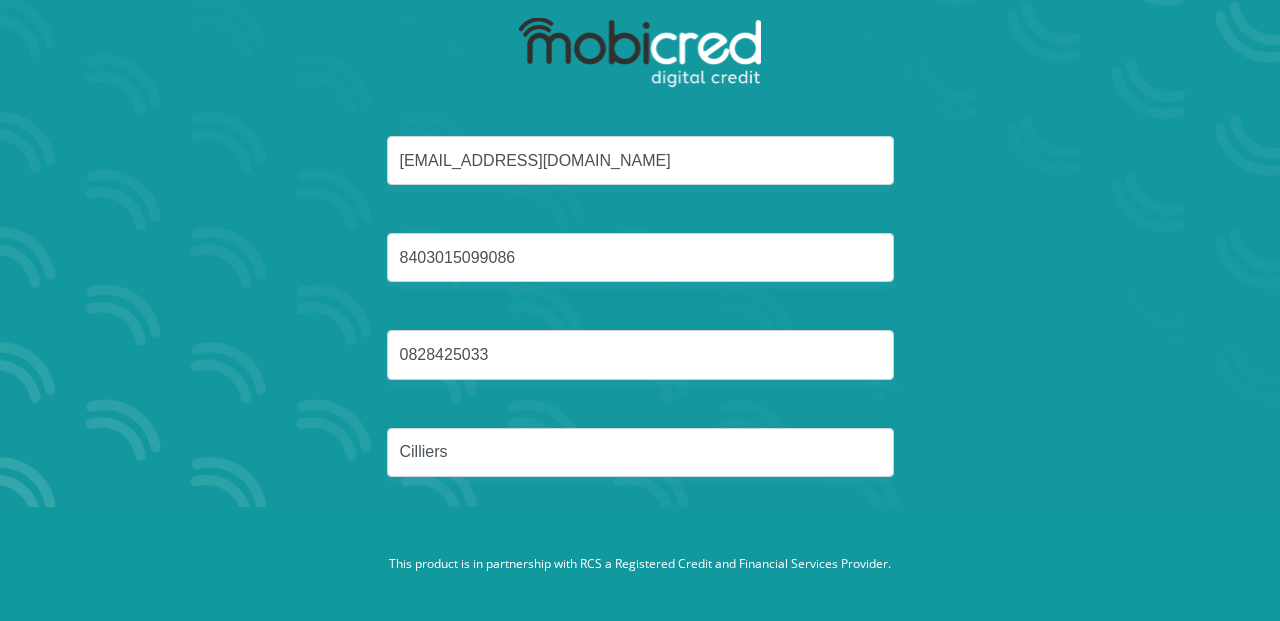 click on "hello@skeermes.co.za
8403015099086
0828425033
Cilliers" at bounding box center [640, 330] 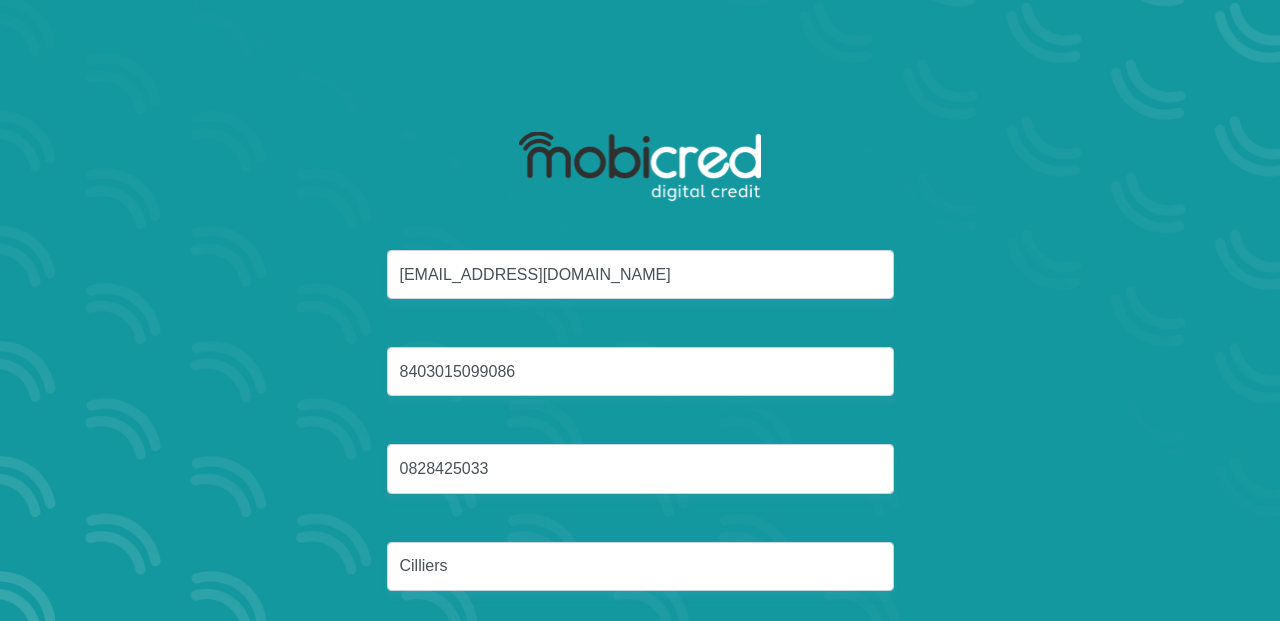 scroll, scrollTop: 114, scrollLeft: 0, axis: vertical 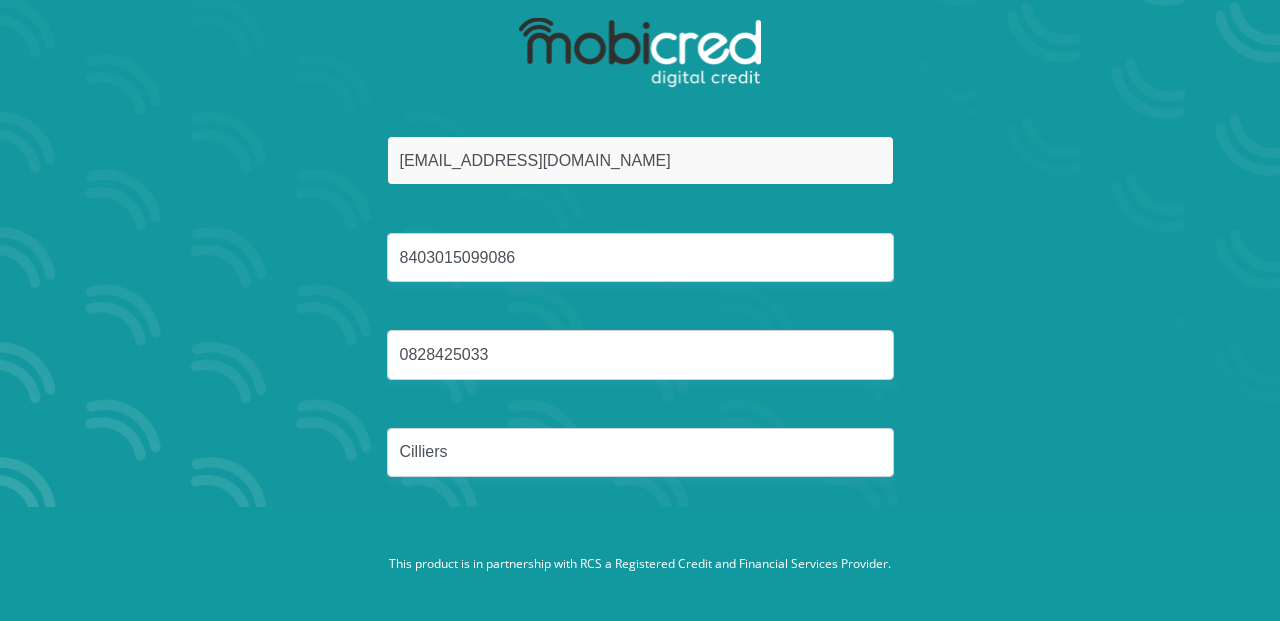 click on "[EMAIL_ADDRESS][DOMAIN_NAME]" at bounding box center [640, 160] 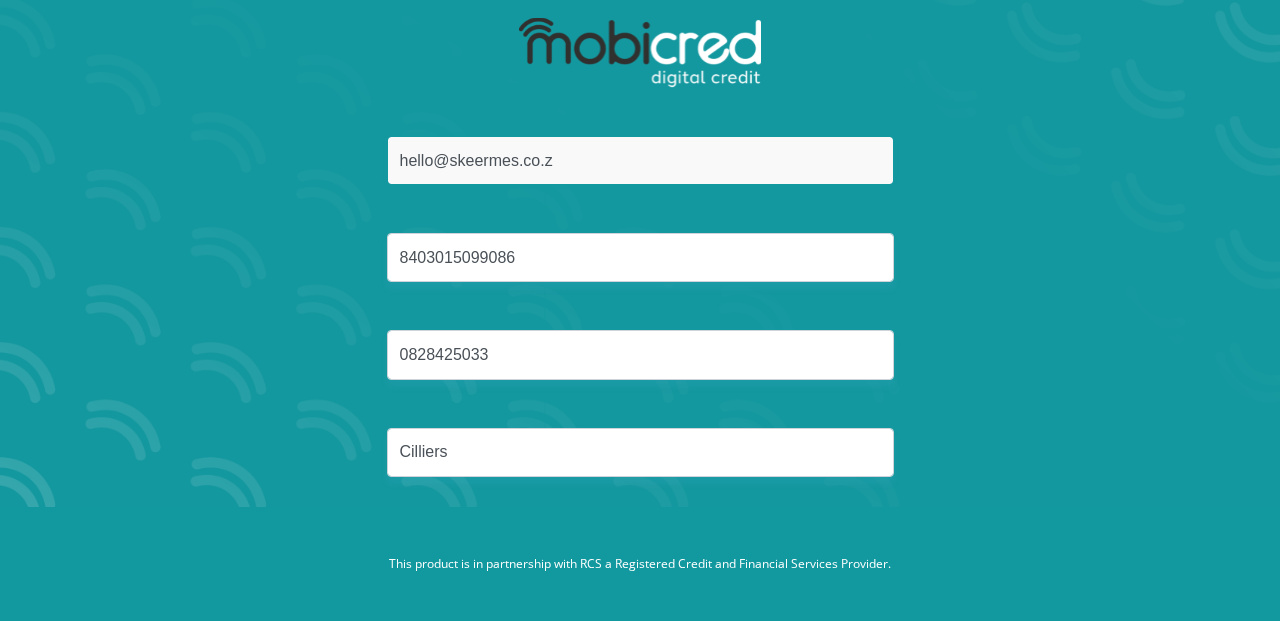 type on "[EMAIL_ADDRESS][DOMAIN_NAME]" 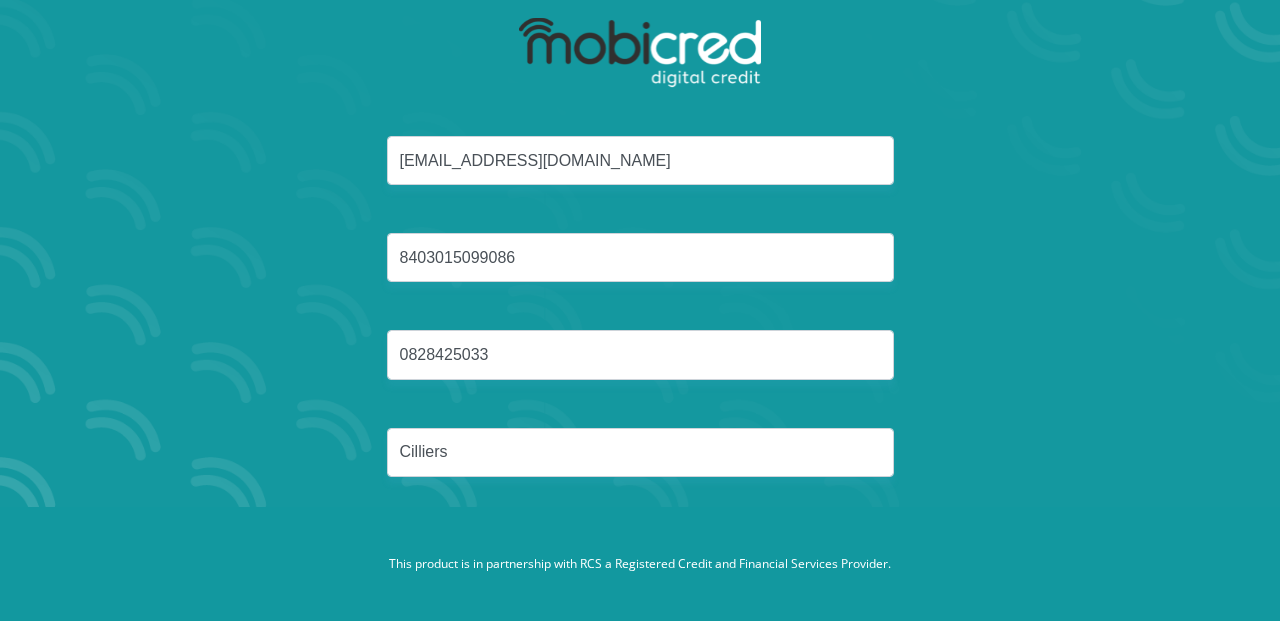 click on "hello@skeermes.co.za
8403015099086
0828425033
Cilliers" at bounding box center (640, 330) 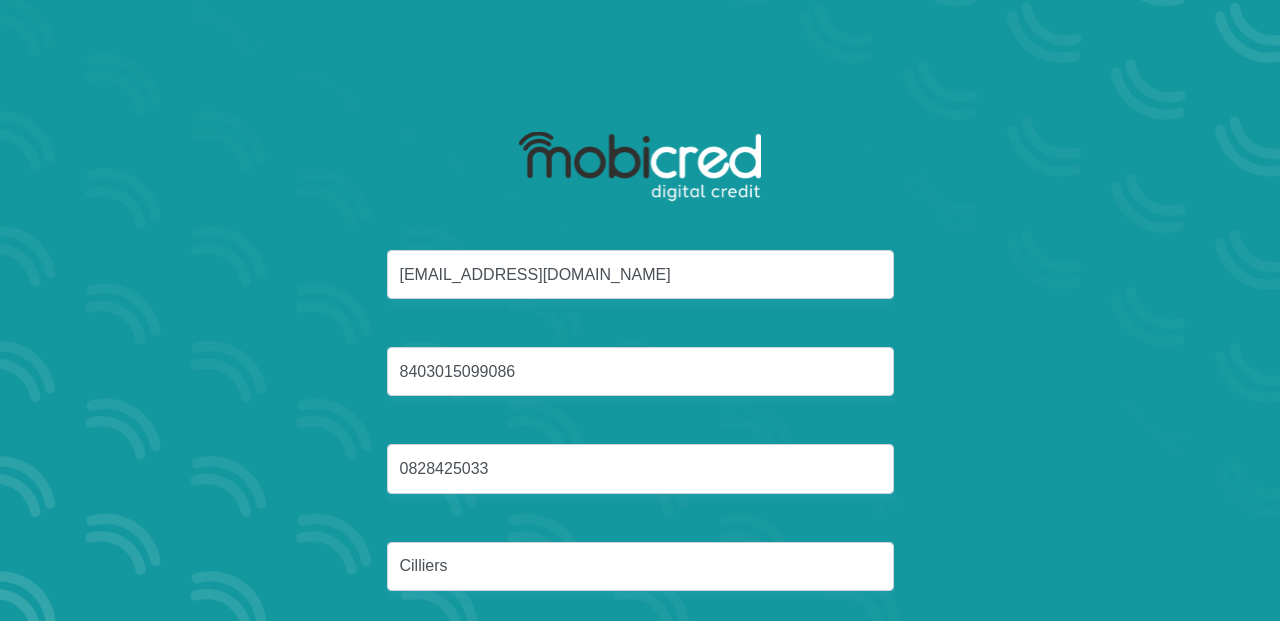 scroll, scrollTop: 114, scrollLeft: 0, axis: vertical 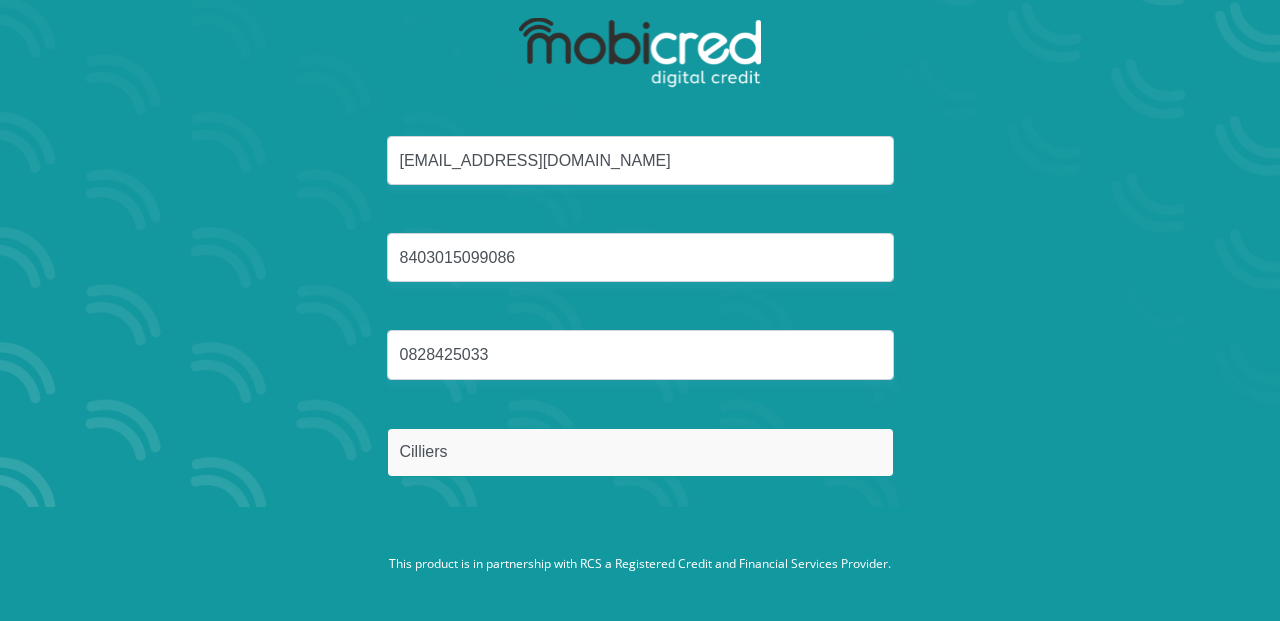 drag, startPoint x: 478, startPoint y: 452, endPoint x: 360, endPoint y: 452, distance: 118 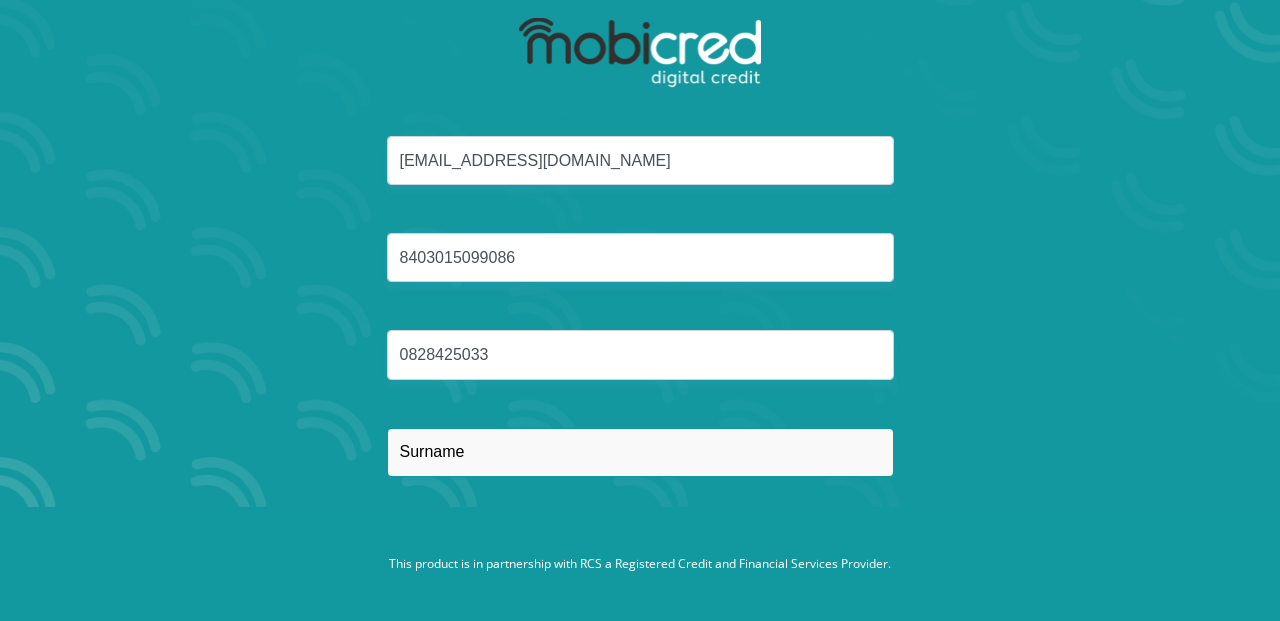 click at bounding box center (640, 452) 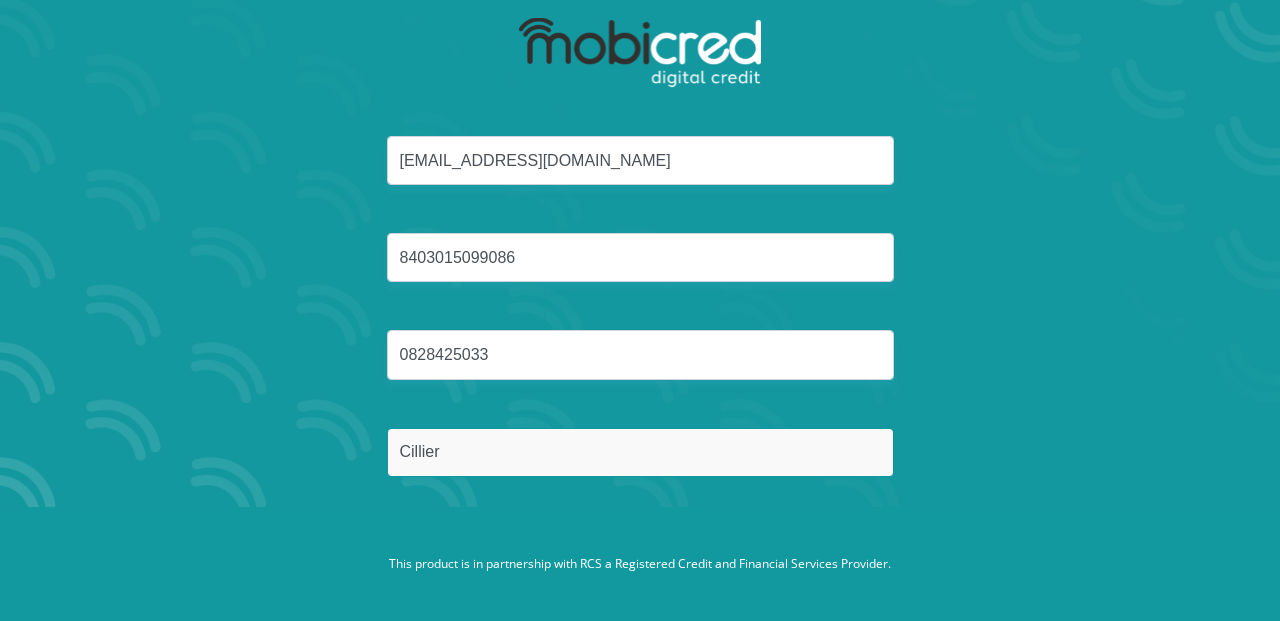 type on "Cilliers" 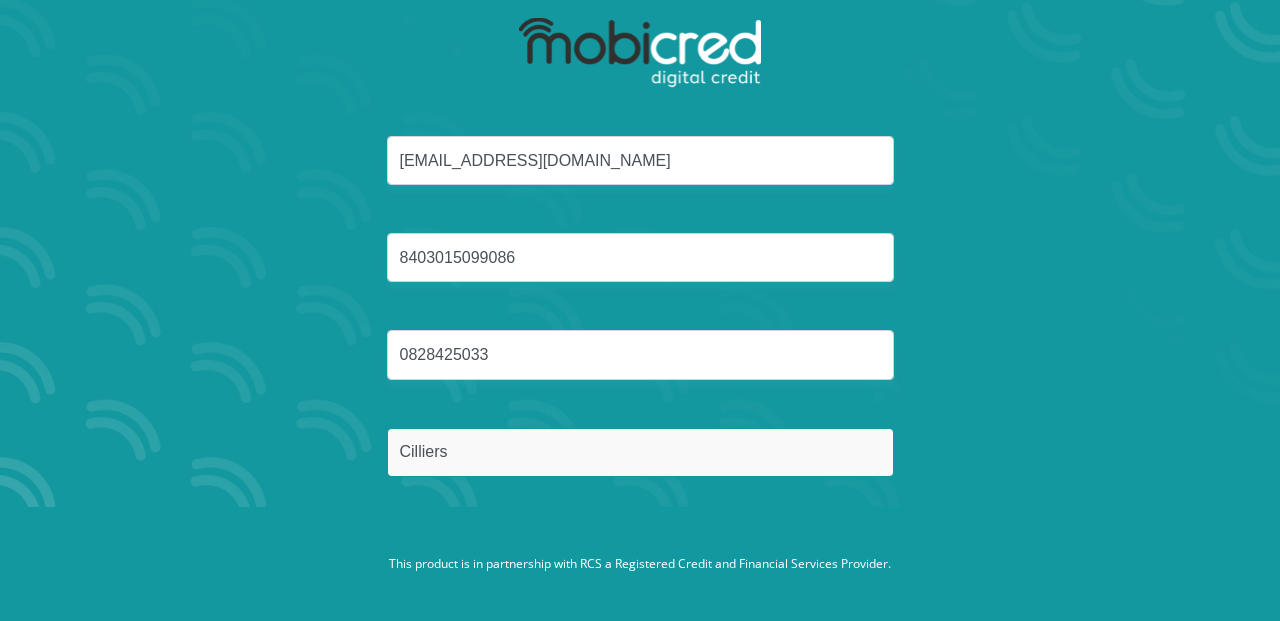 click on "Reset Password" at bounding box center (640, 547) 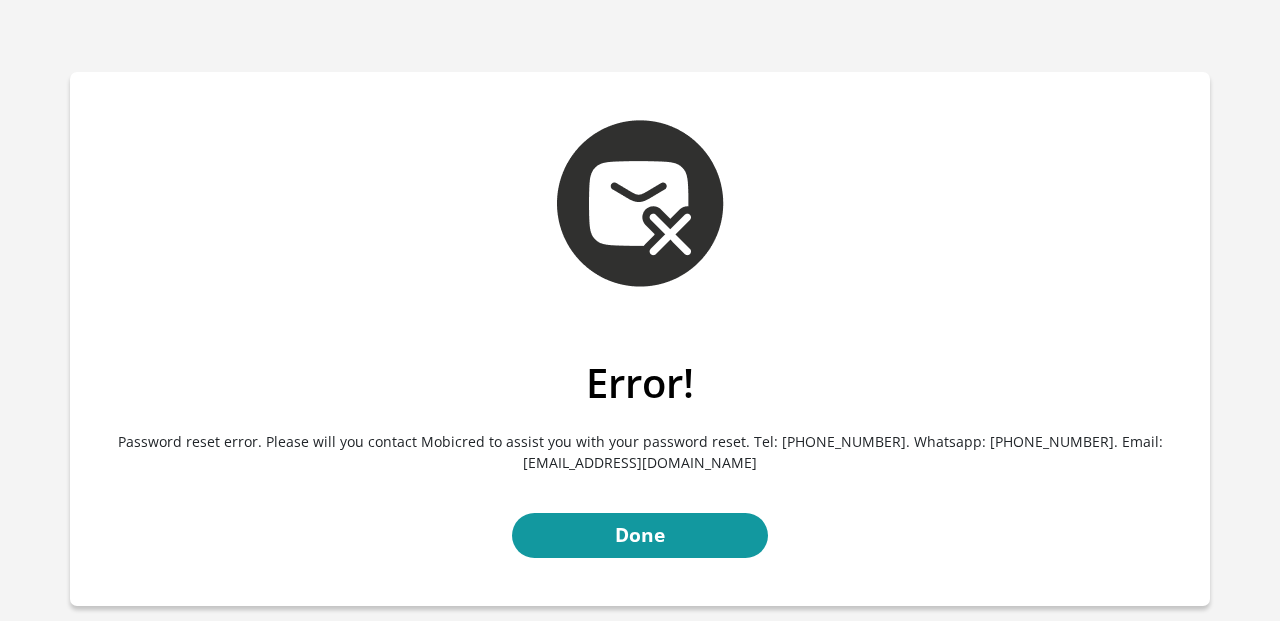 scroll, scrollTop: 0, scrollLeft: 0, axis: both 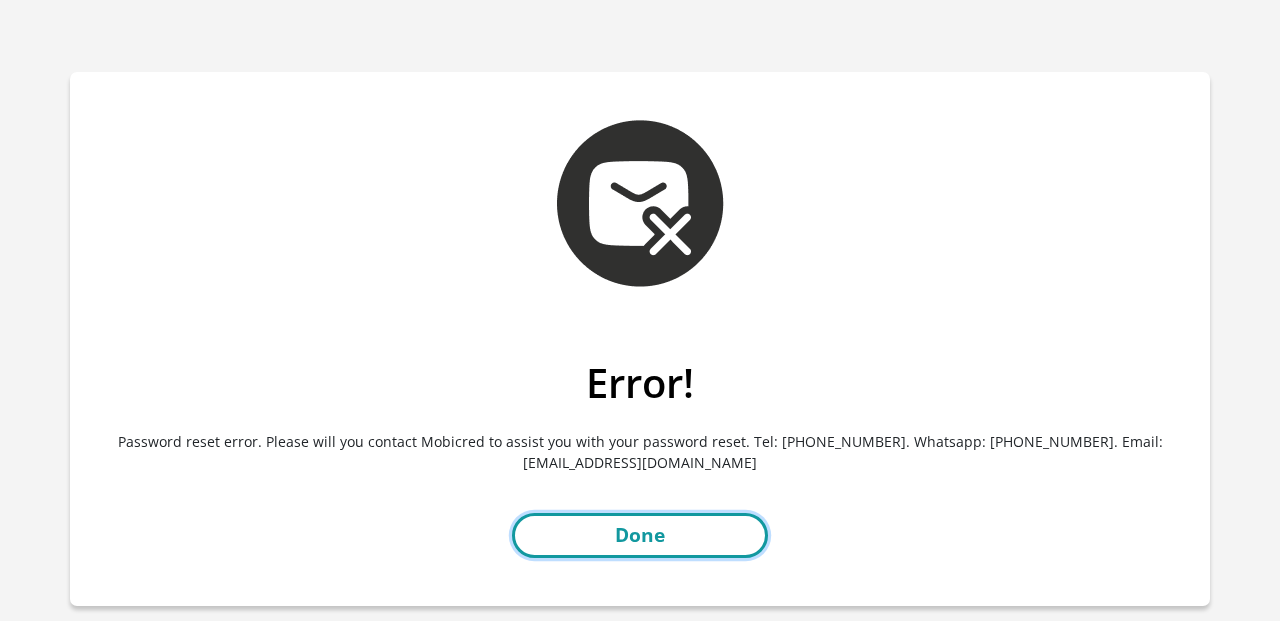 click on "Done" at bounding box center (640, 535) 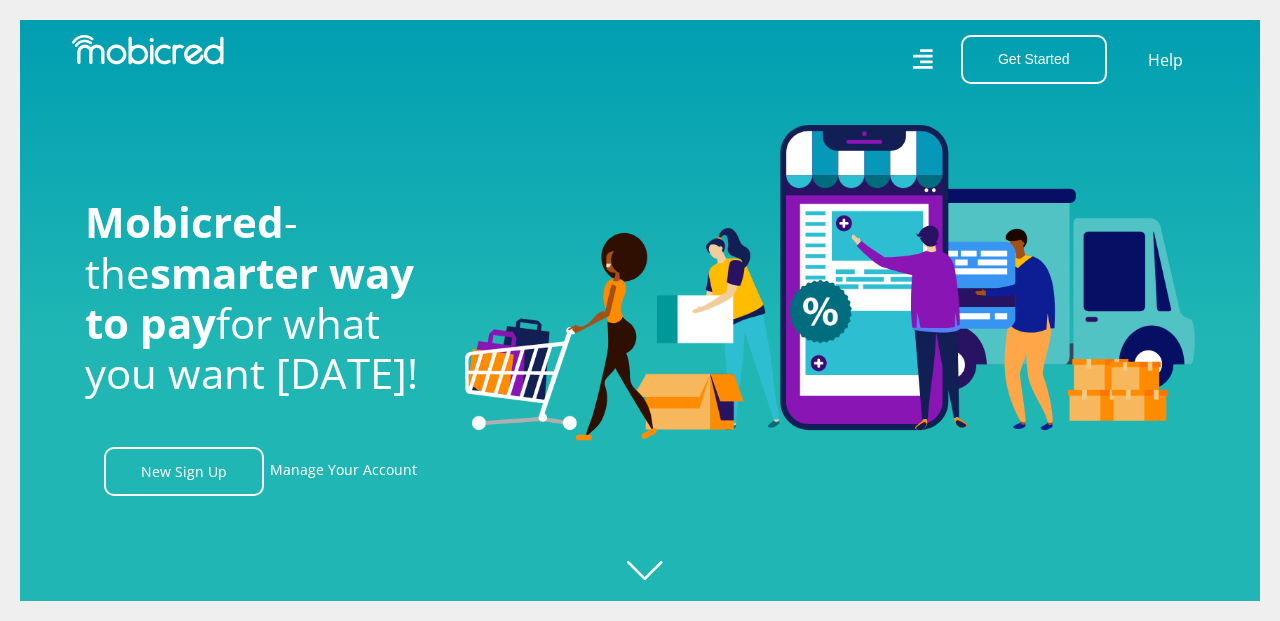 scroll, scrollTop: 0, scrollLeft: 0, axis: both 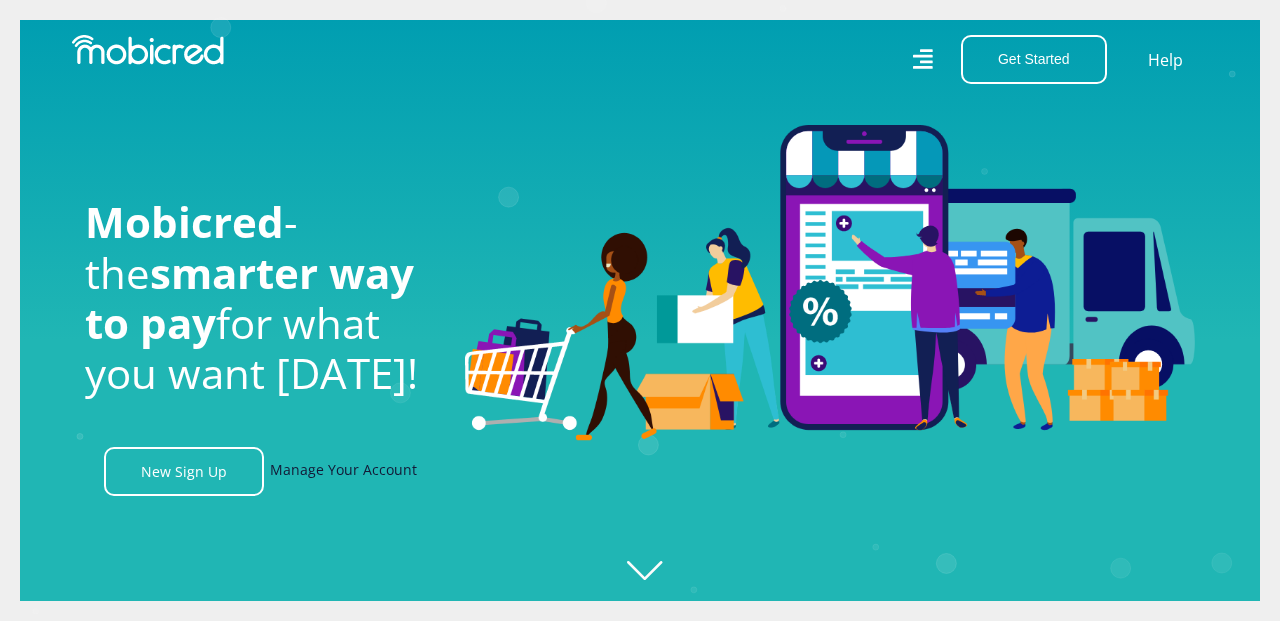 click on "Manage Your Account" at bounding box center (343, 471) 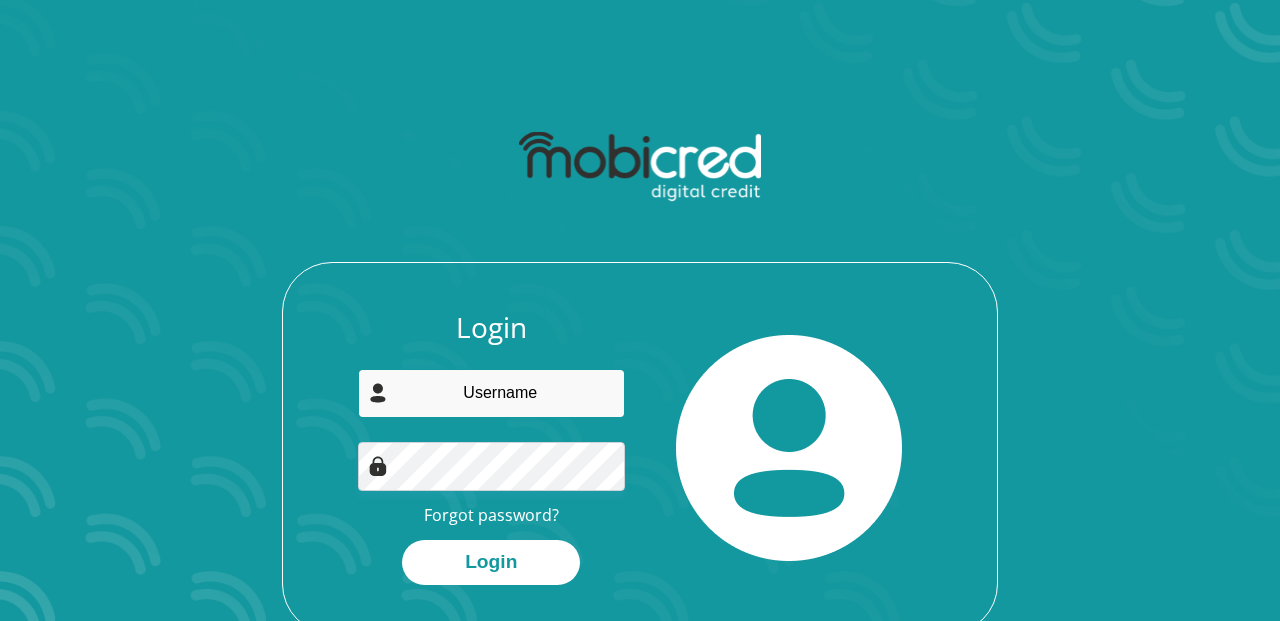 type on "hello@skeermes.co.za" 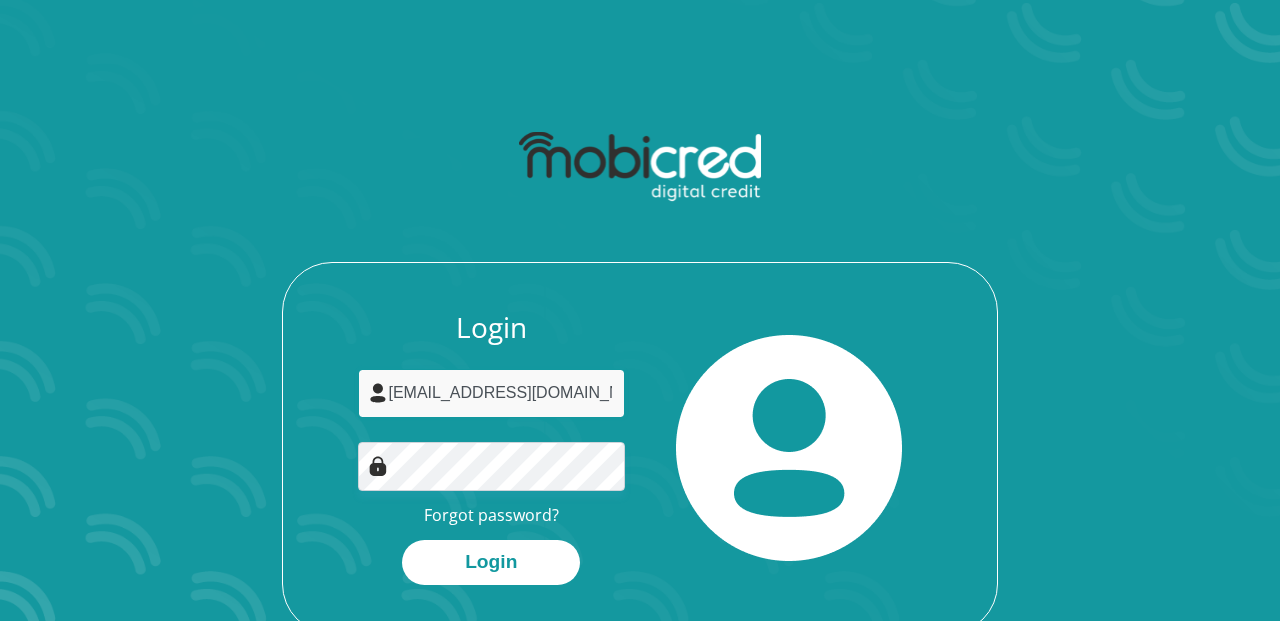 scroll, scrollTop: 0, scrollLeft: 0, axis: both 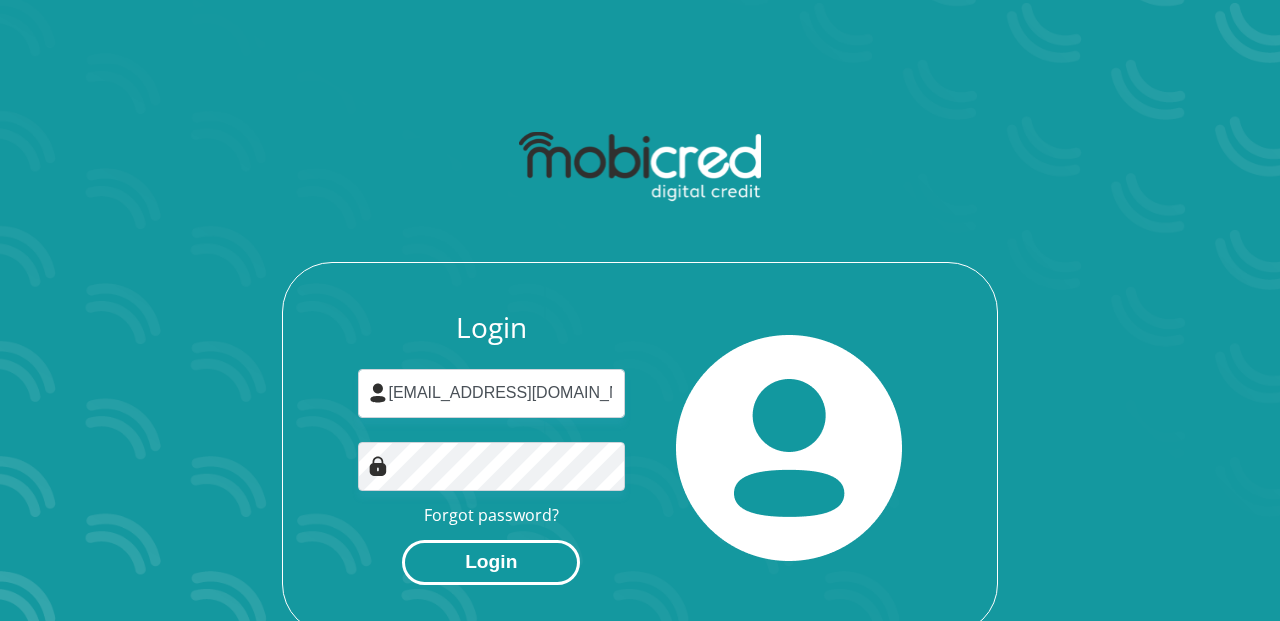 click on "Login" at bounding box center (491, 562) 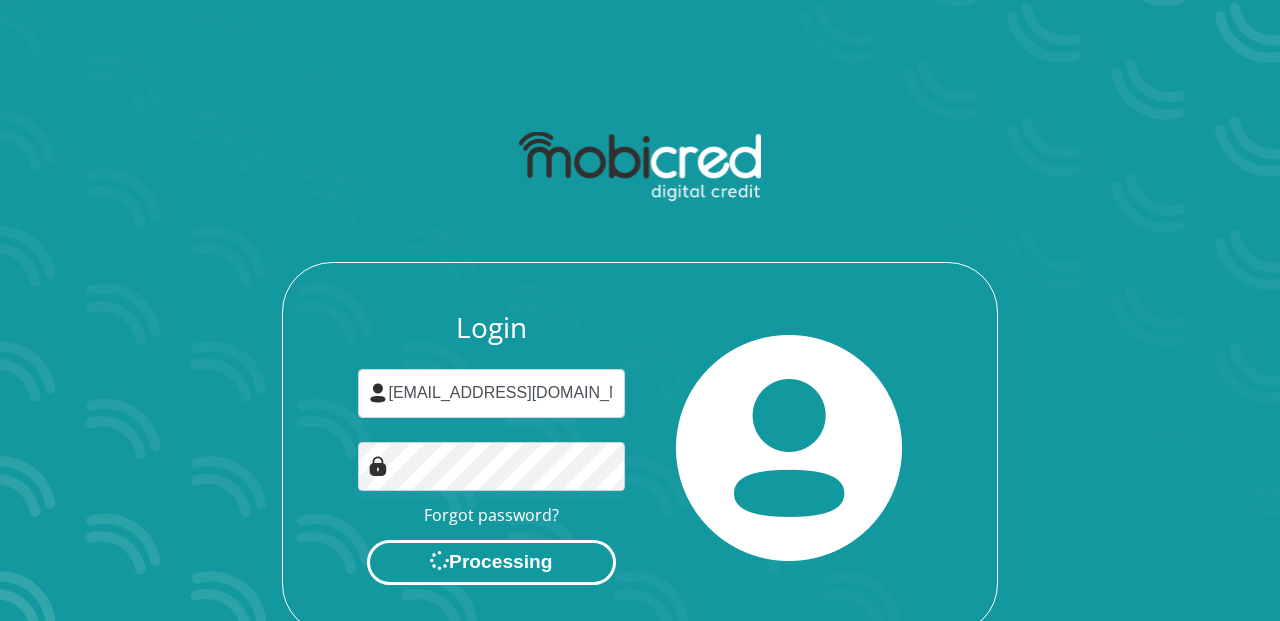 scroll, scrollTop: 0, scrollLeft: 0, axis: both 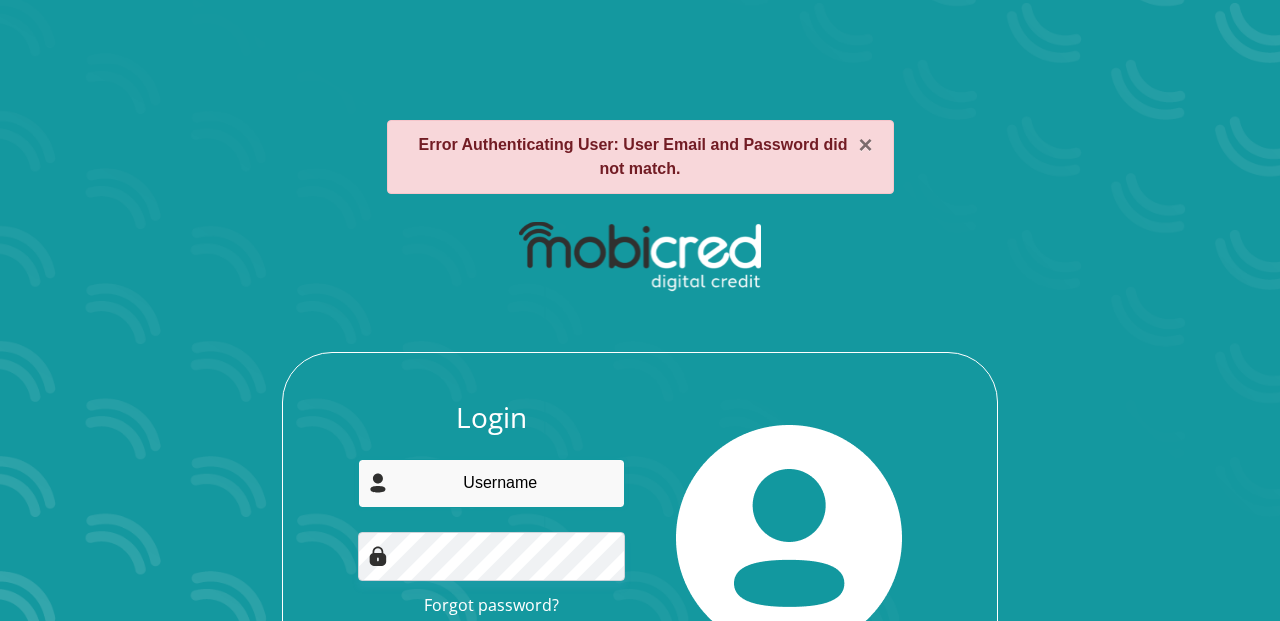 type on "[EMAIL_ADDRESS][DOMAIN_NAME]" 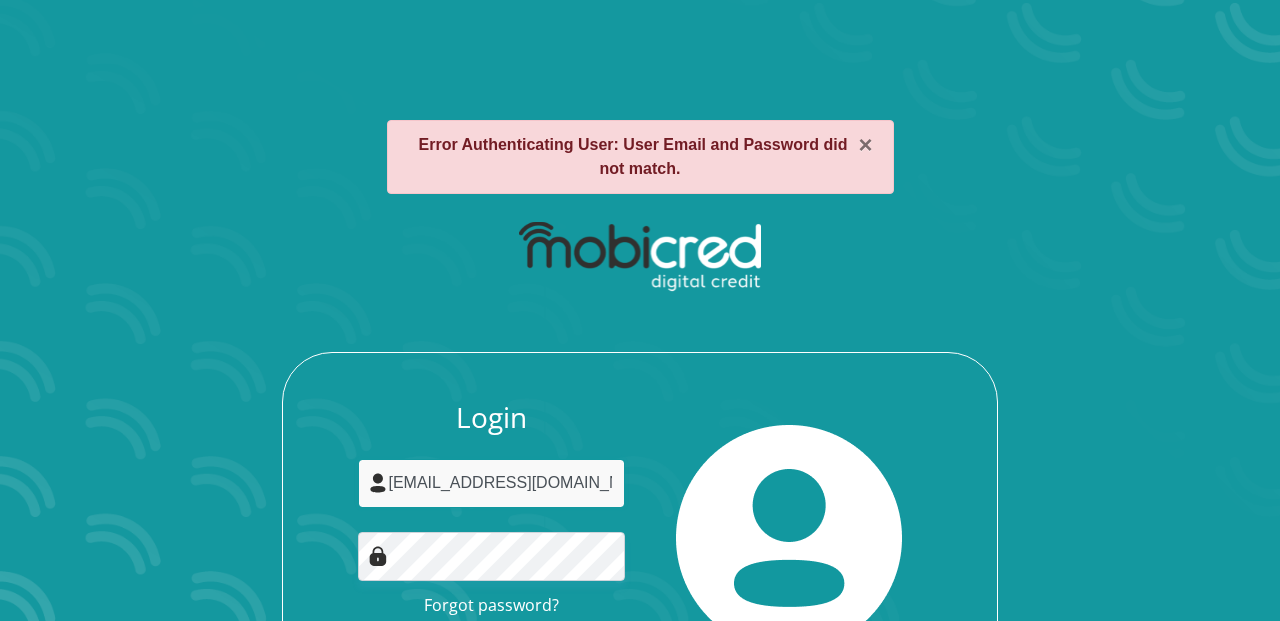 scroll, scrollTop: 150, scrollLeft: 0, axis: vertical 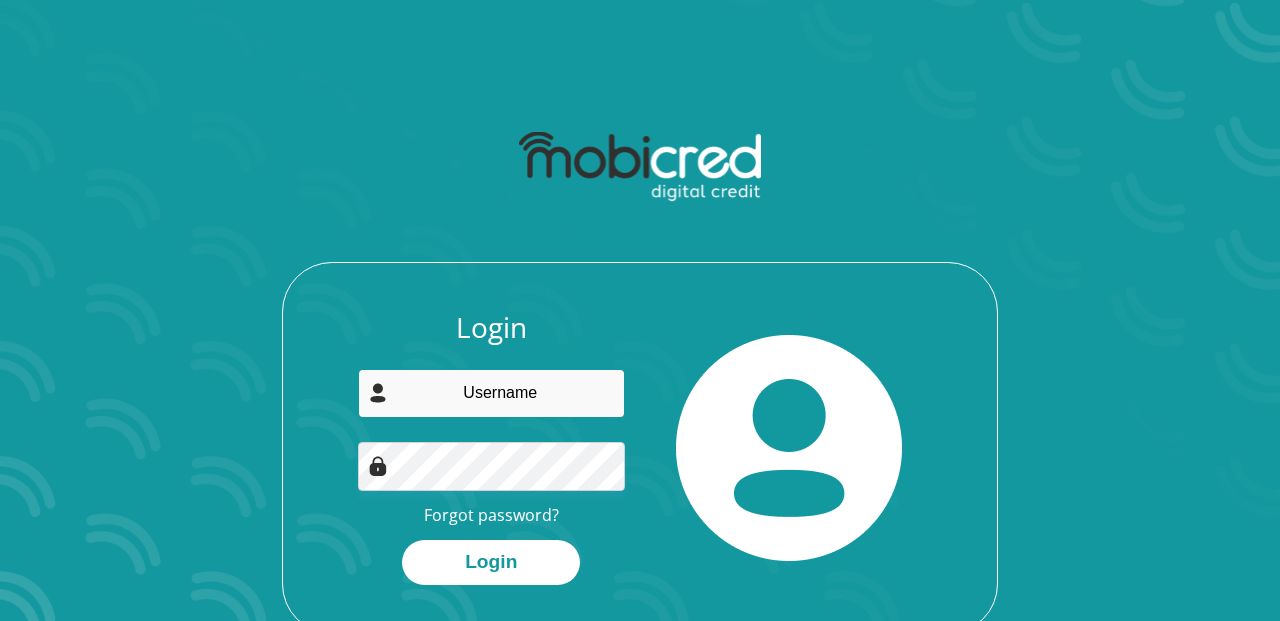 type on "hello@skeermes.co.za" 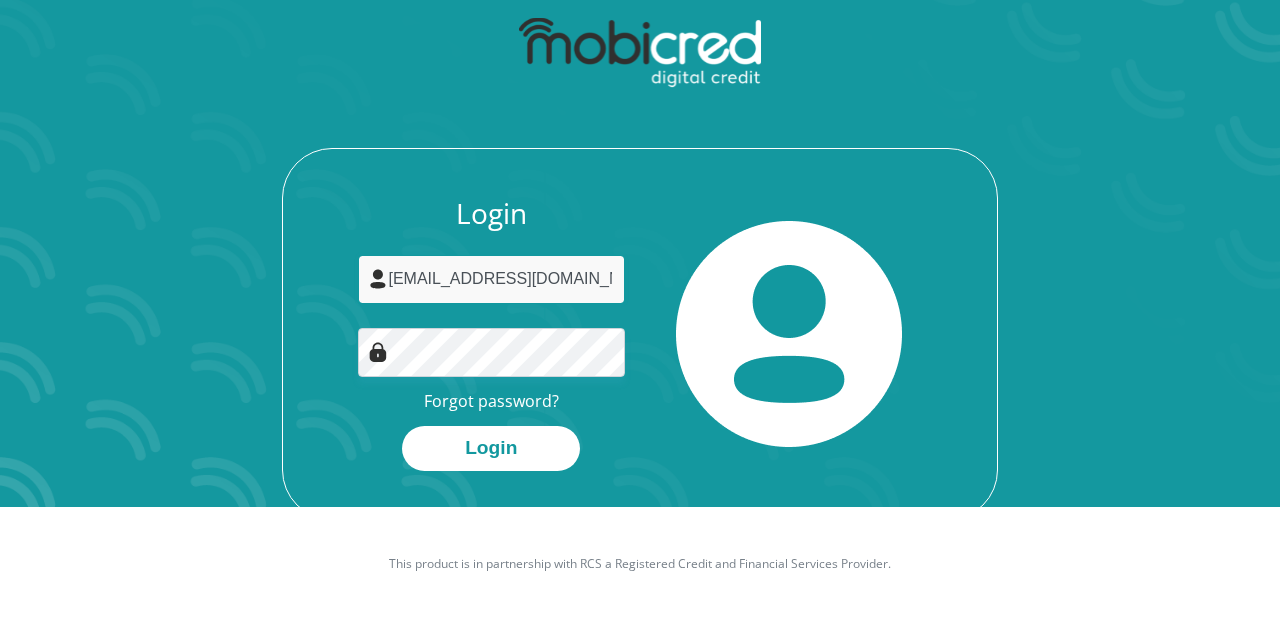 scroll, scrollTop: 0, scrollLeft: 0, axis: both 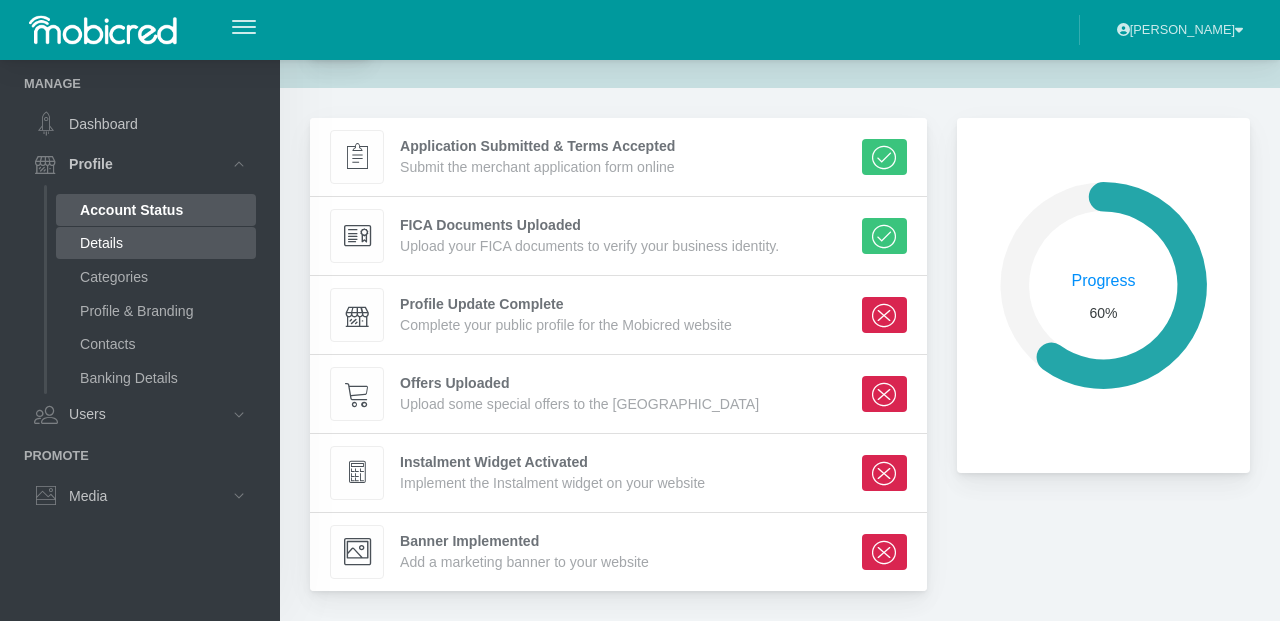 click on "Details" at bounding box center [156, 243] 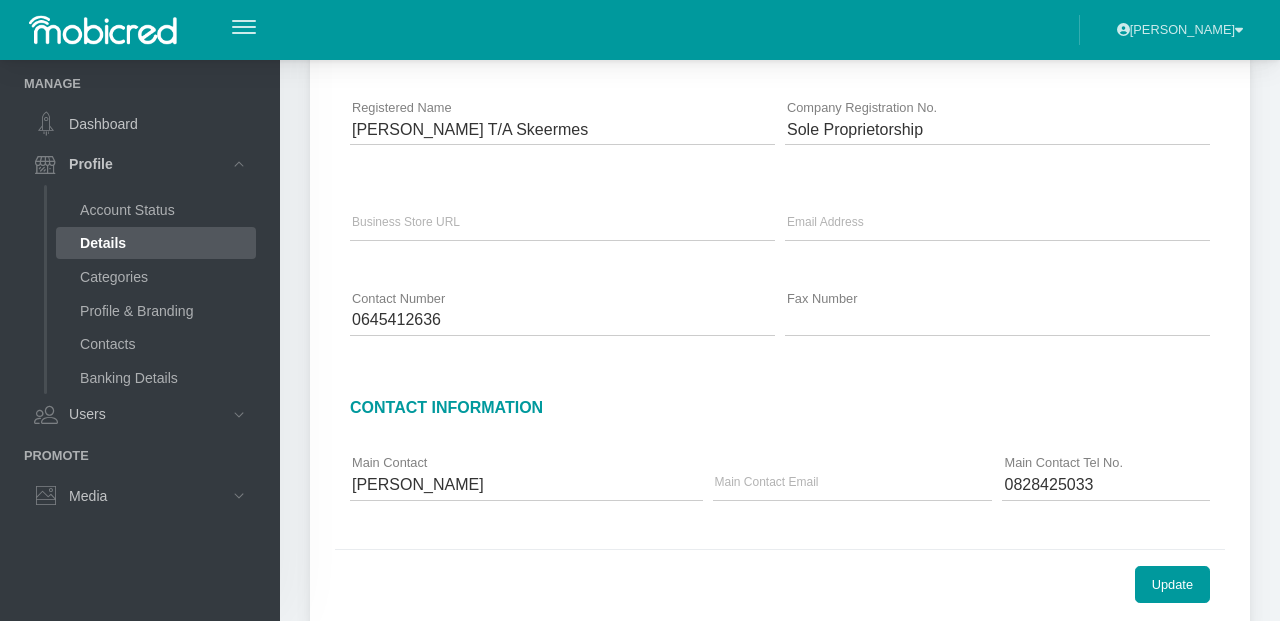 scroll, scrollTop: 220, scrollLeft: 0, axis: vertical 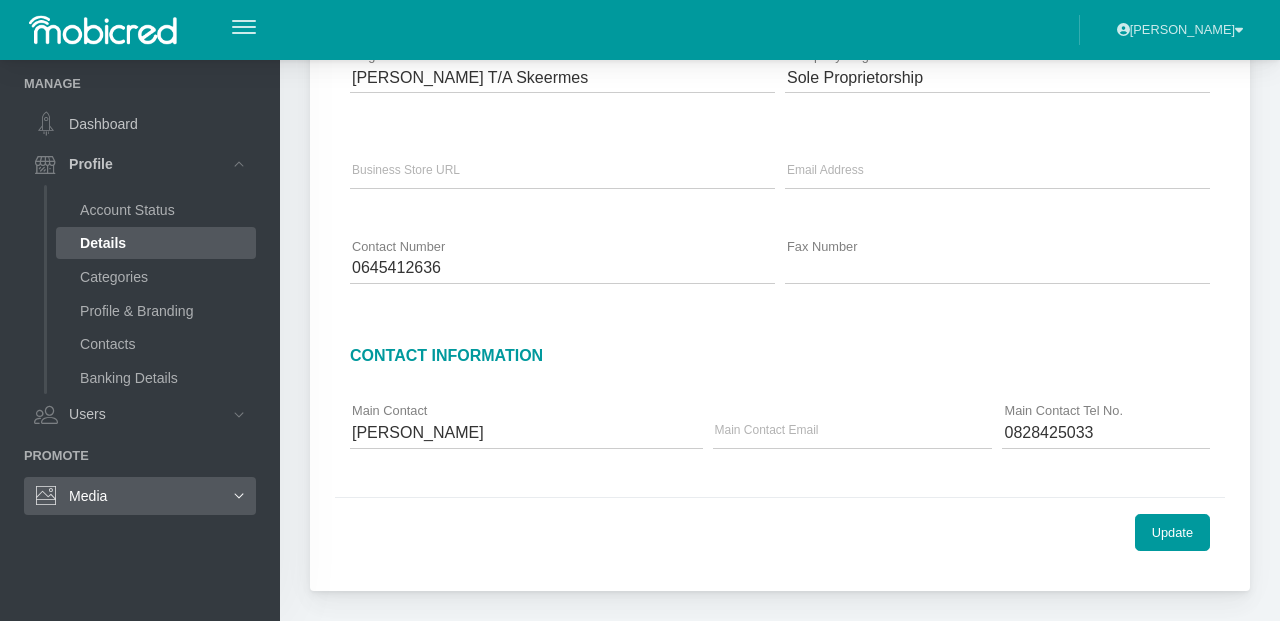 click on "Media" at bounding box center (140, 496) 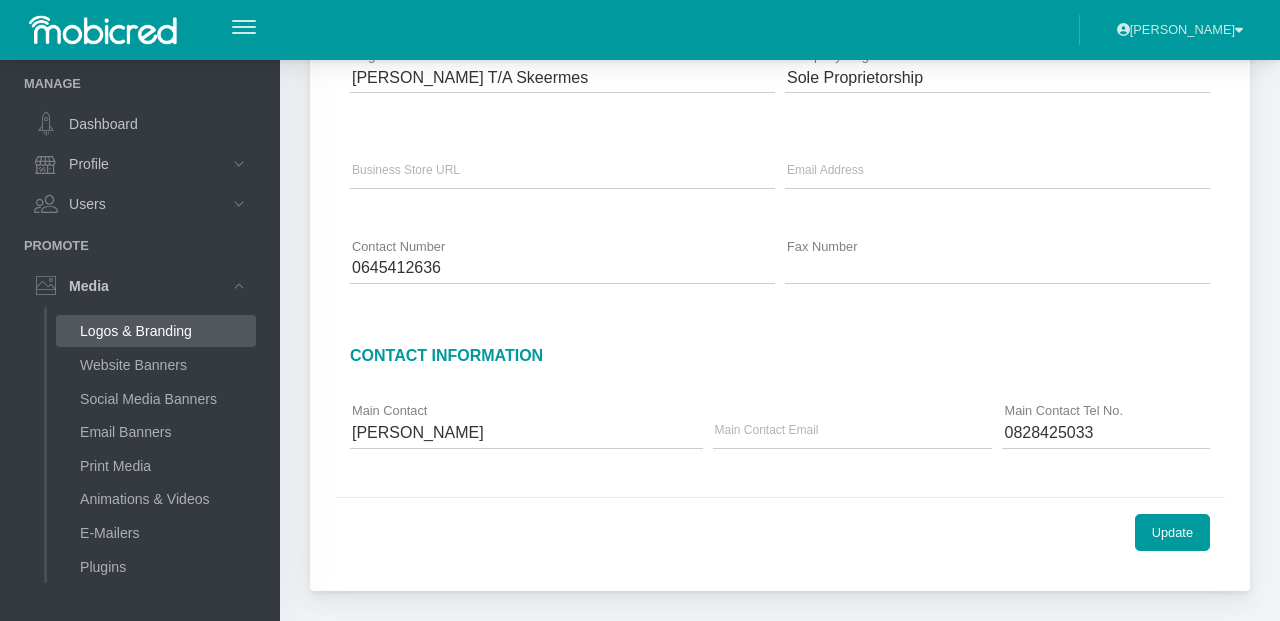click on "Logos & Branding" at bounding box center [156, 331] 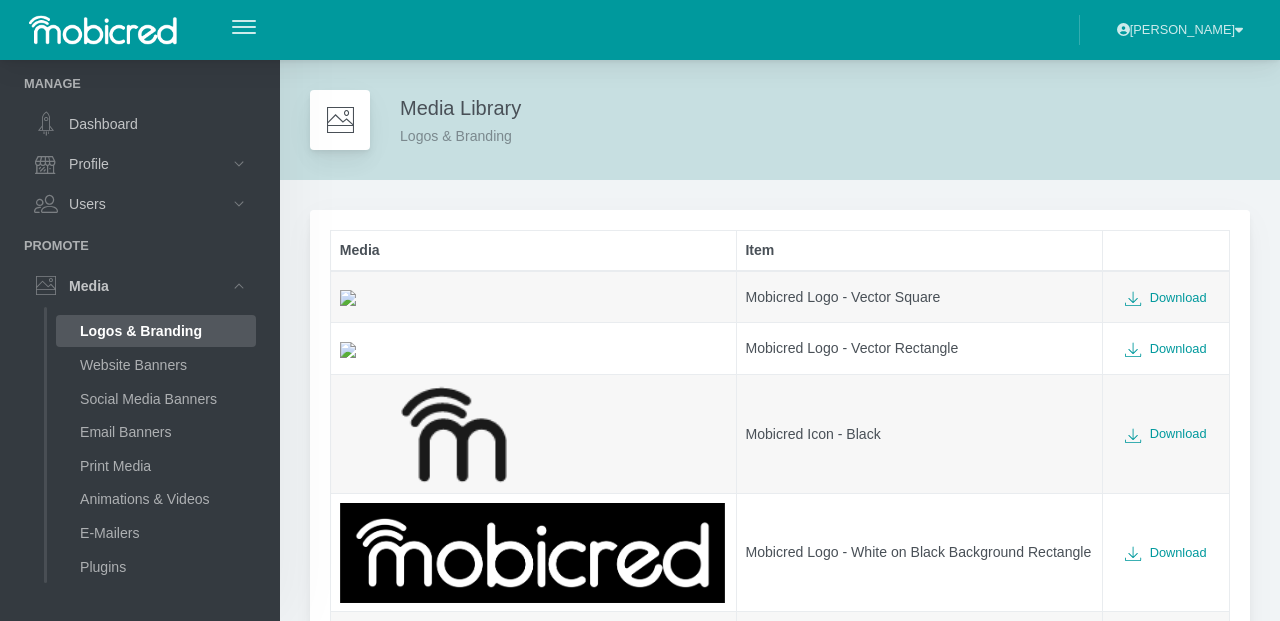 scroll, scrollTop: 0, scrollLeft: 0, axis: both 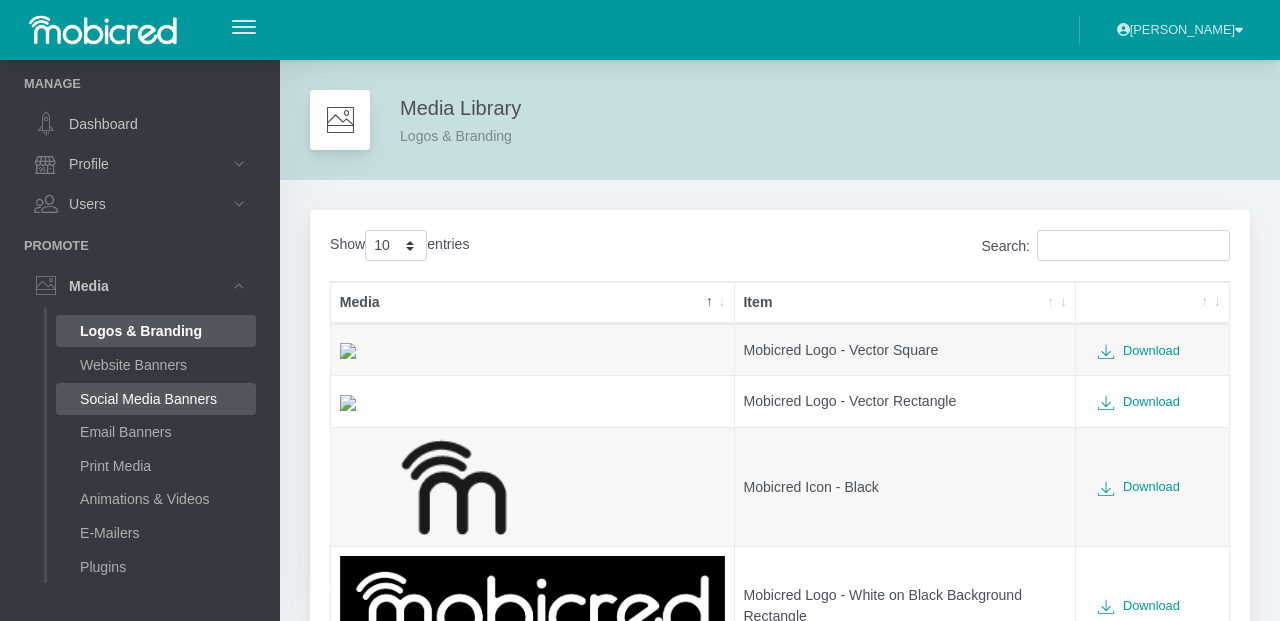 click on "Social Media Banners" at bounding box center [156, 399] 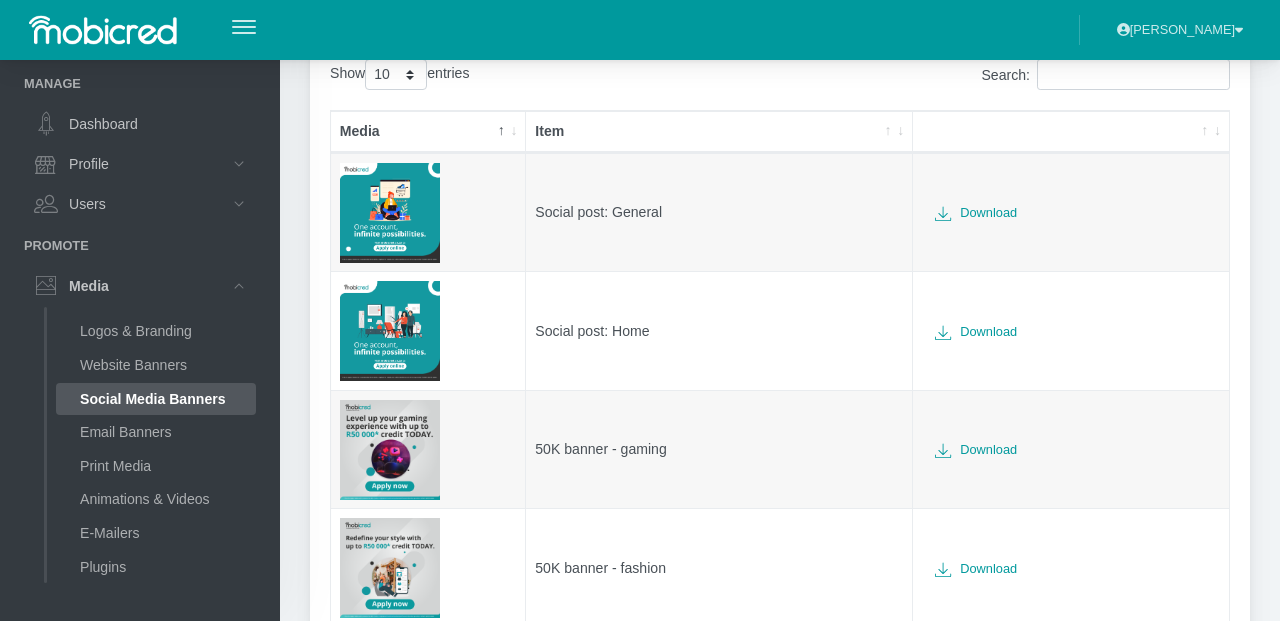 scroll, scrollTop: 173, scrollLeft: 0, axis: vertical 